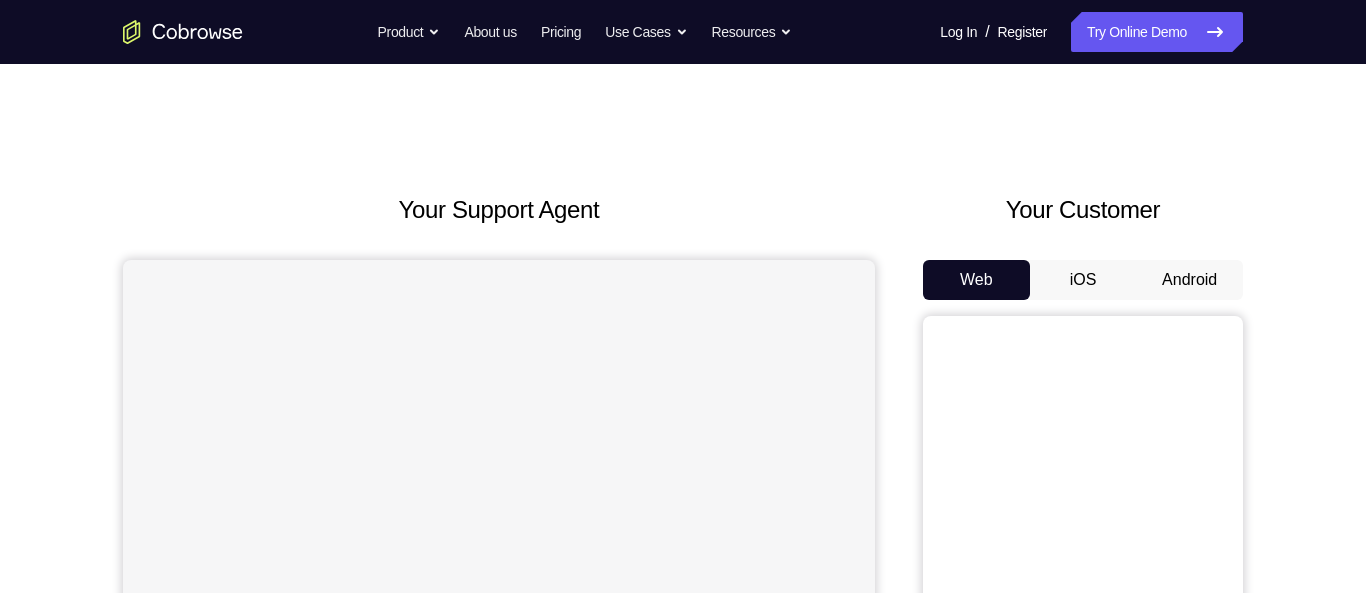 scroll, scrollTop: 0, scrollLeft: 0, axis: both 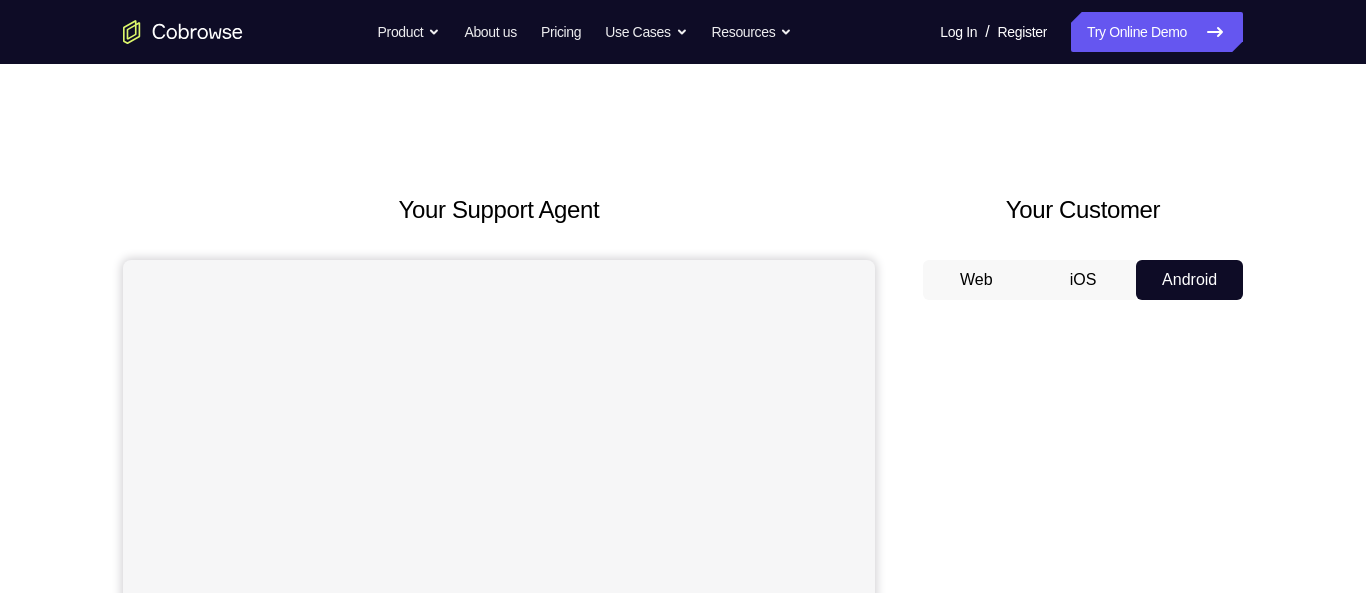 click on "iOS" at bounding box center [1083, 280] 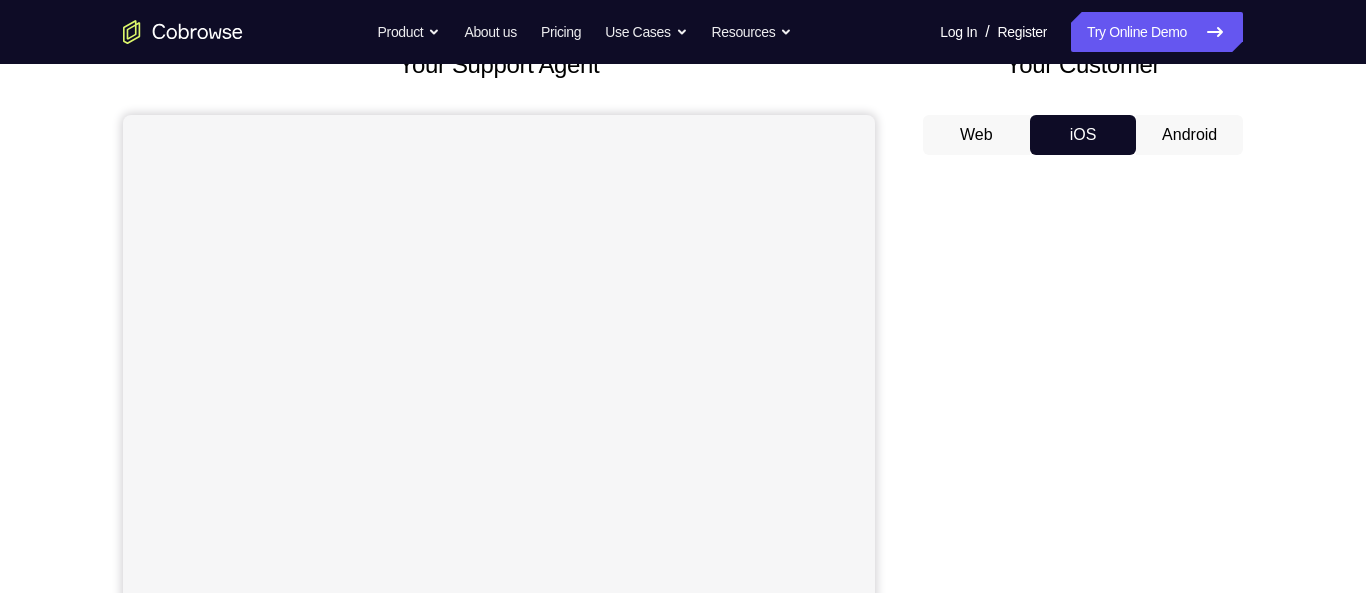 scroll, scrollTop: 0, scrollLeft: 0, axis: both 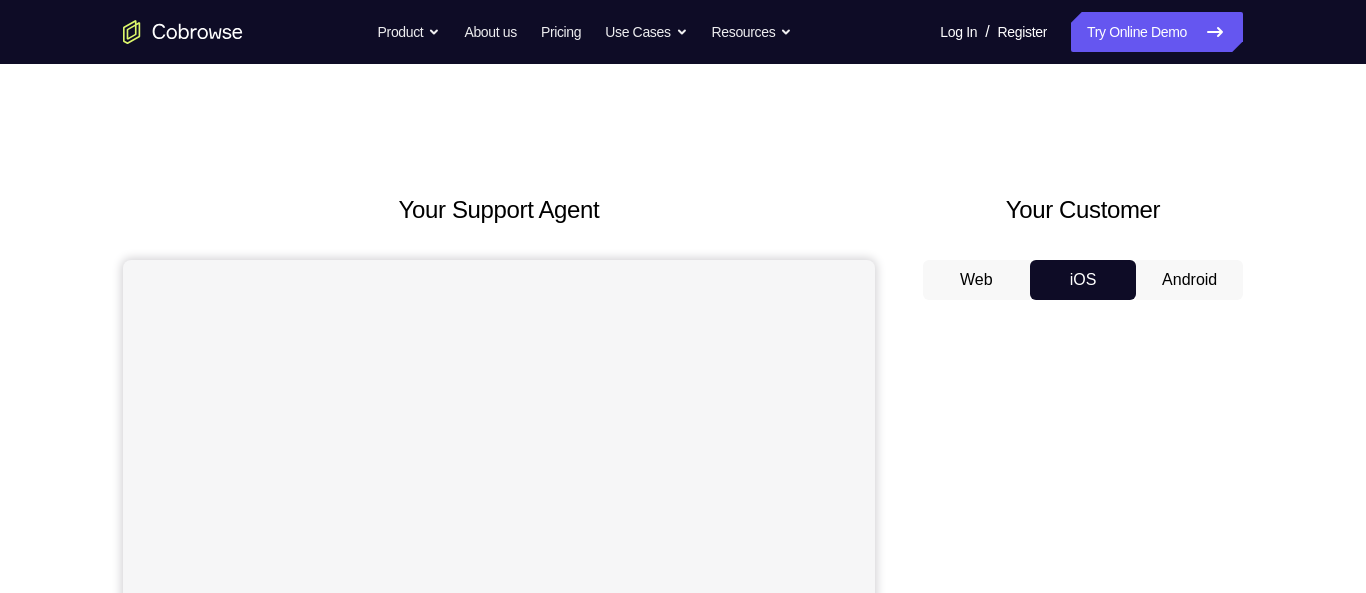 click on "Android" at bounding box center [1189, 280] 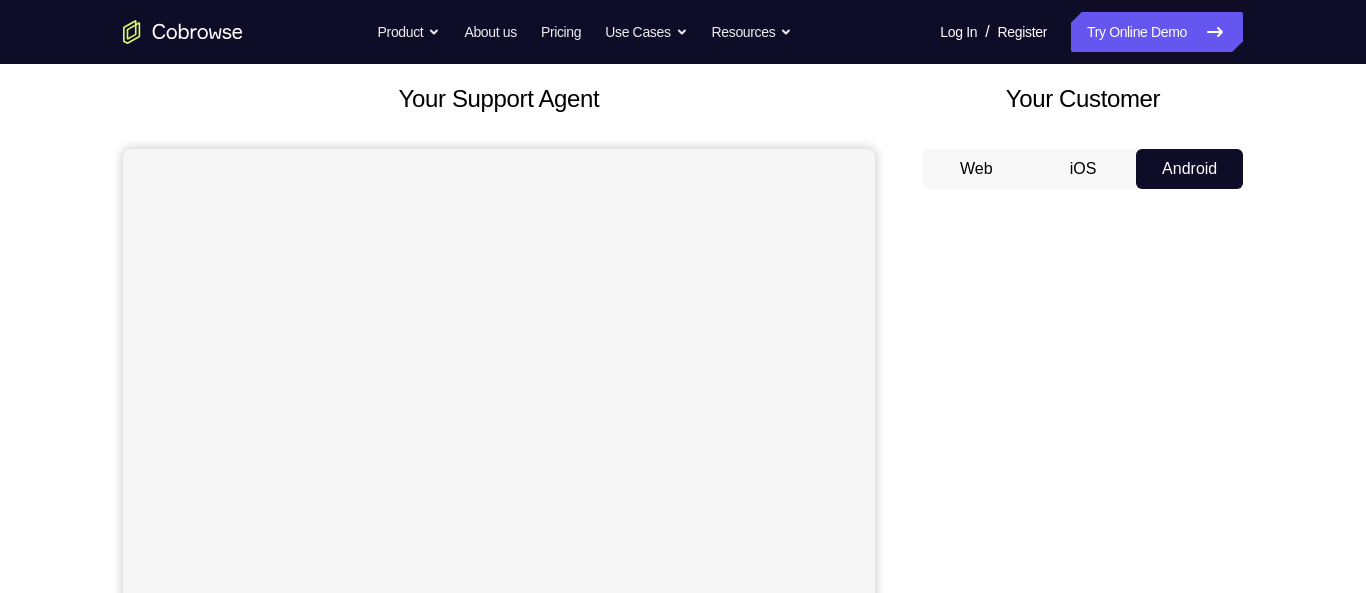 scroll, scrollTop: 103, scrollLeft: 0, axis: vertical 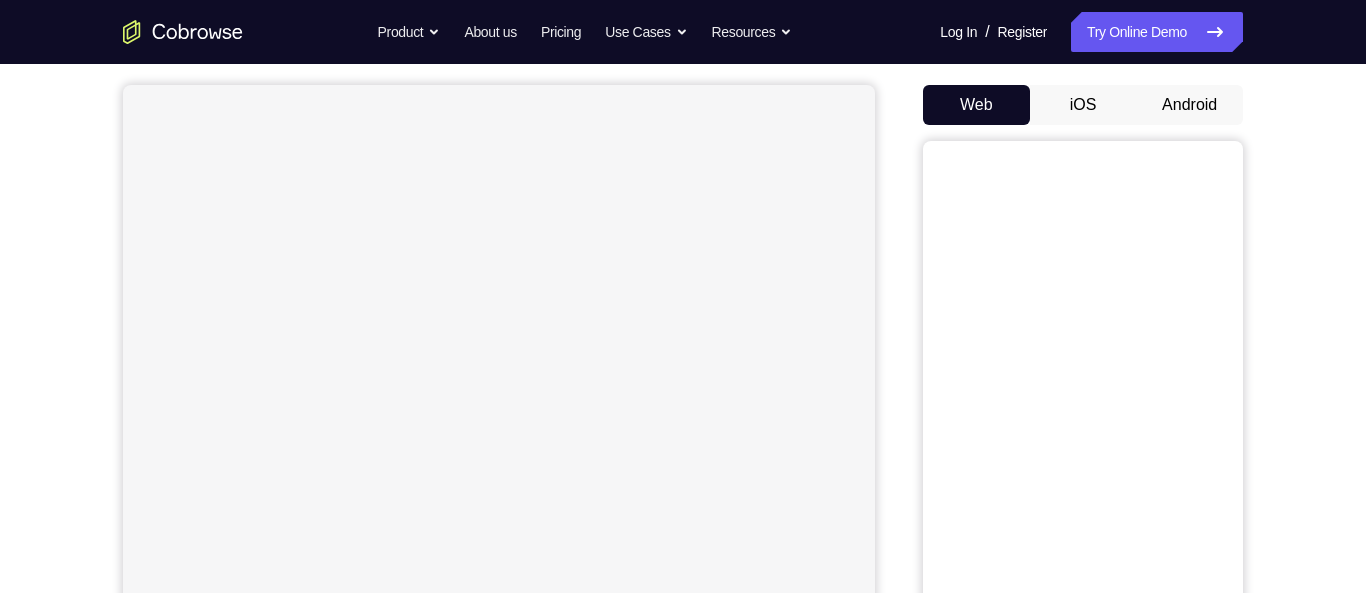 click on "Android" at bounding box center (1189, 105) 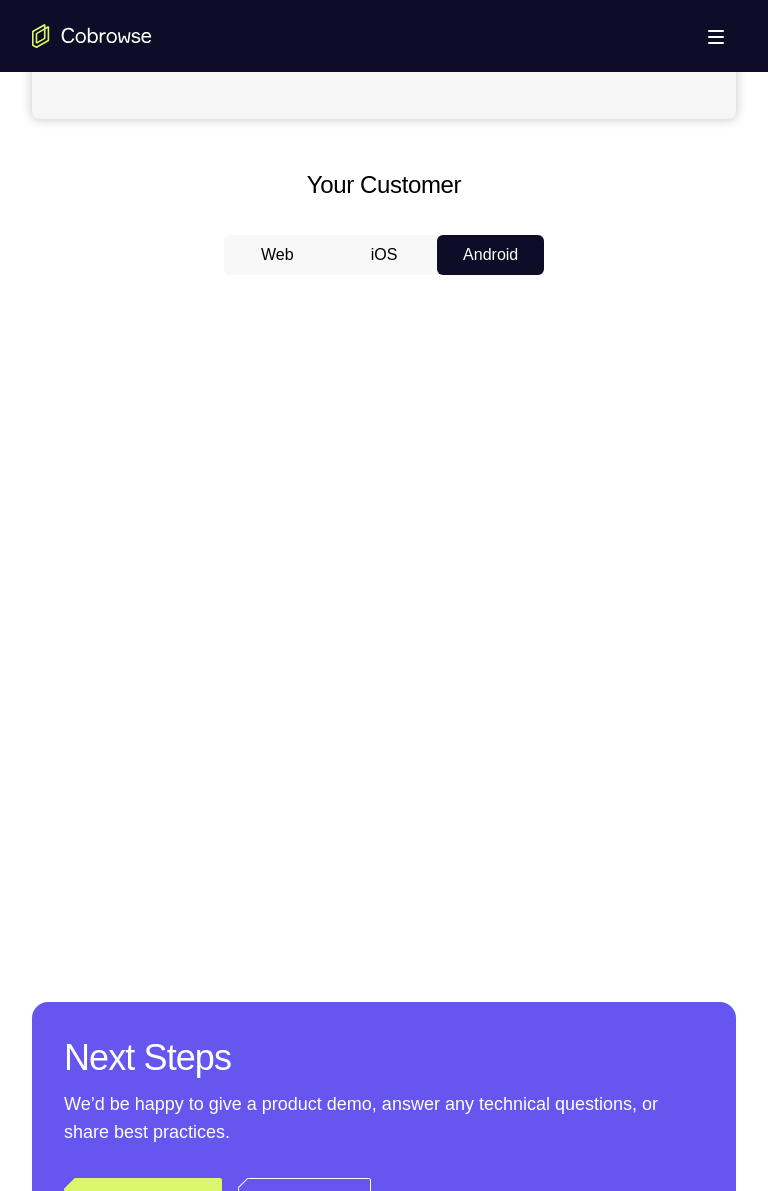 scroll, scrollTop: 826, scrollLeft: 0, axis: vertical 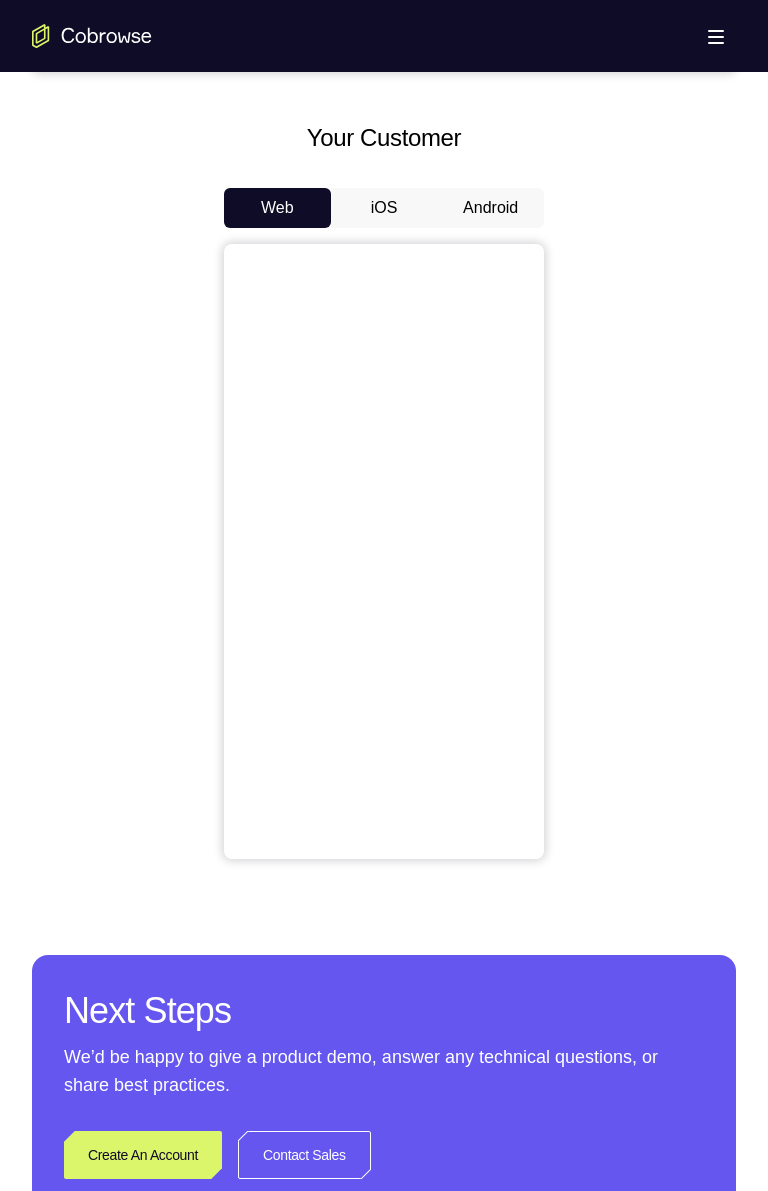 click on "iOS" at bounding box center (384, 208) 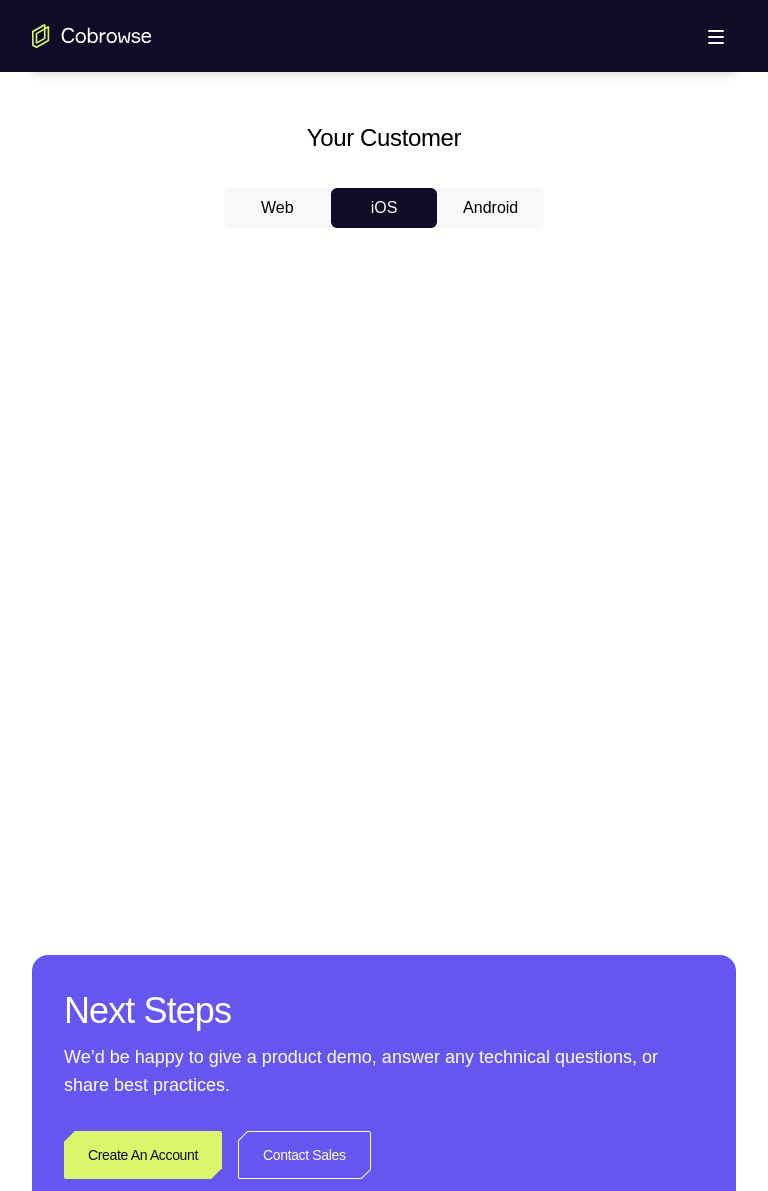 click on "Android" at bounding box center [490, 208] 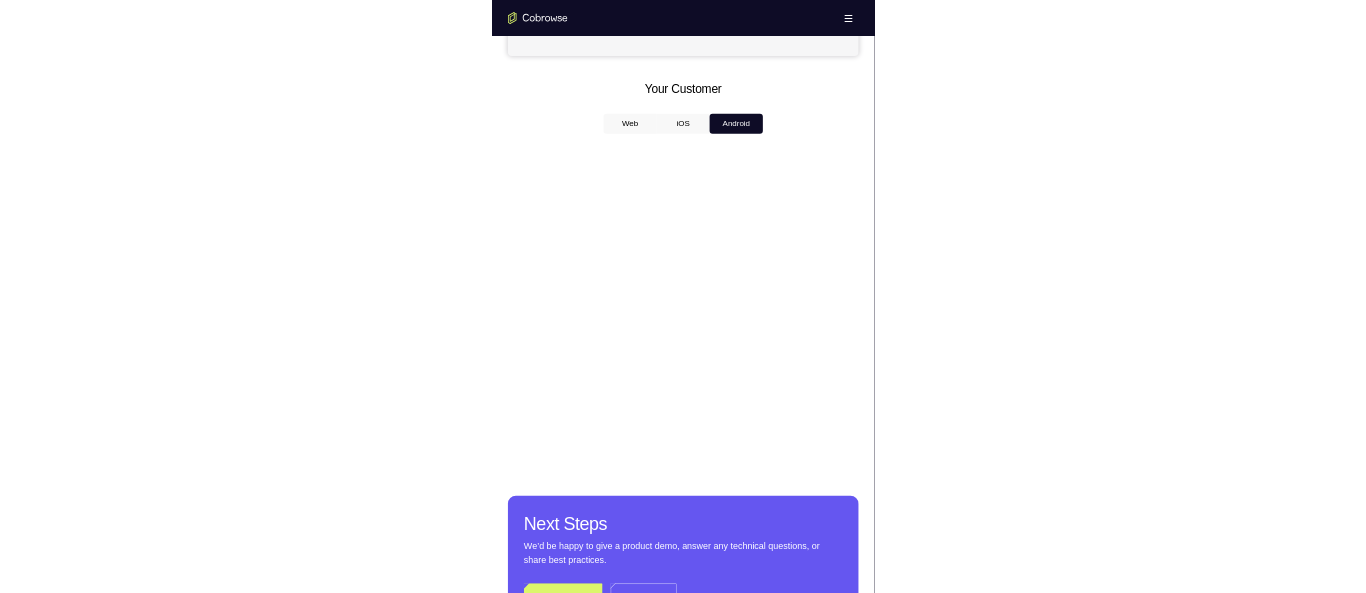 scroll, scrollTop: 842, scrollLeft: 0, axis: vertical 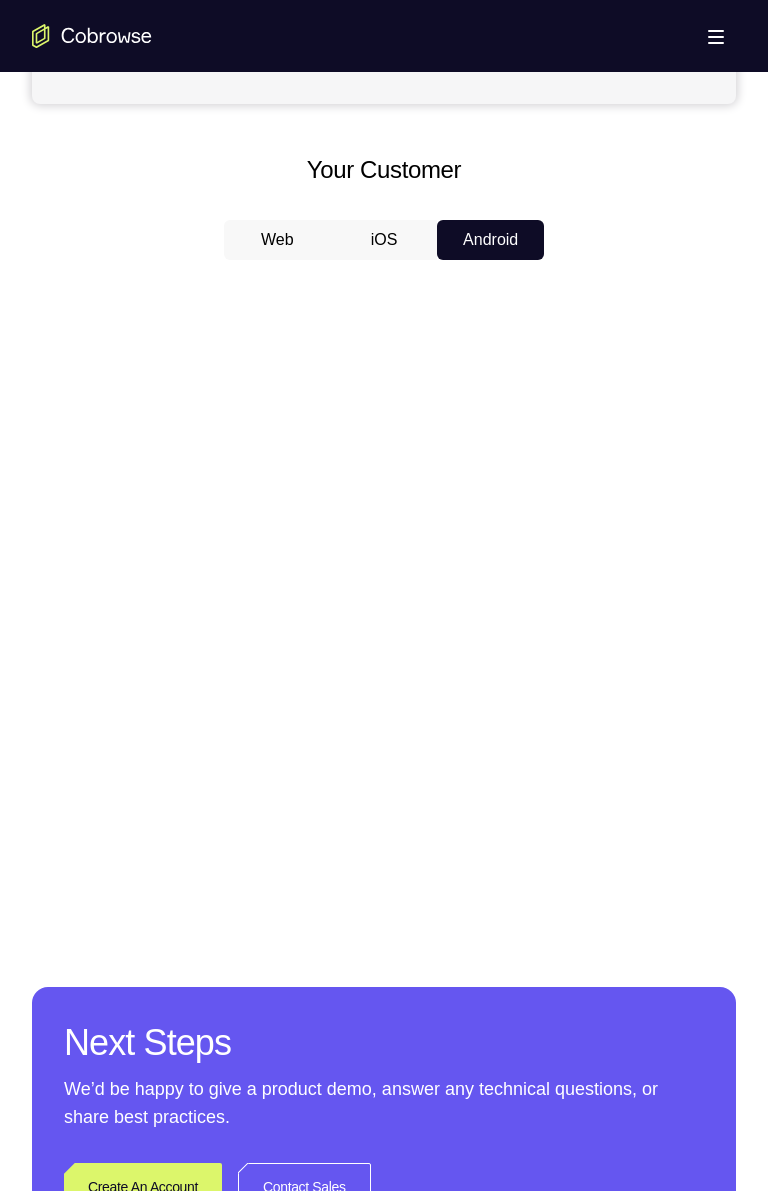 click on "iOS" at bounding box center [384, 240] 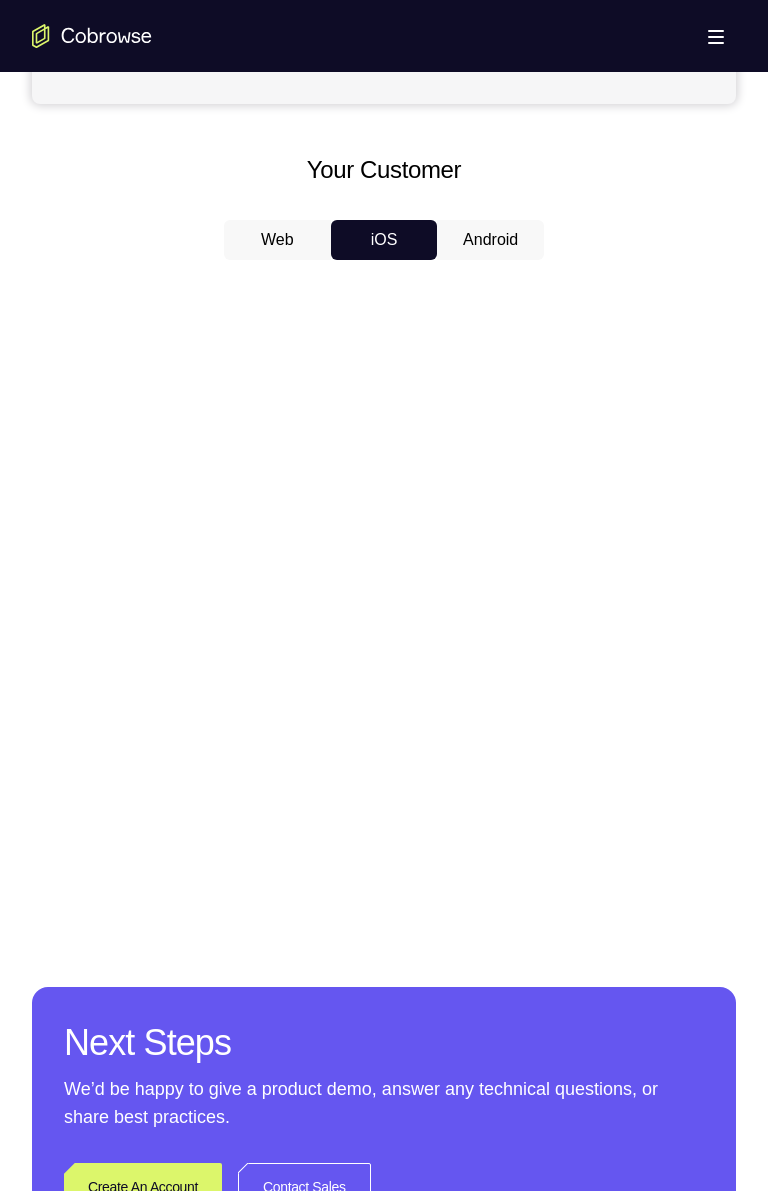 click on "Android" at bounding box center [490, 240] 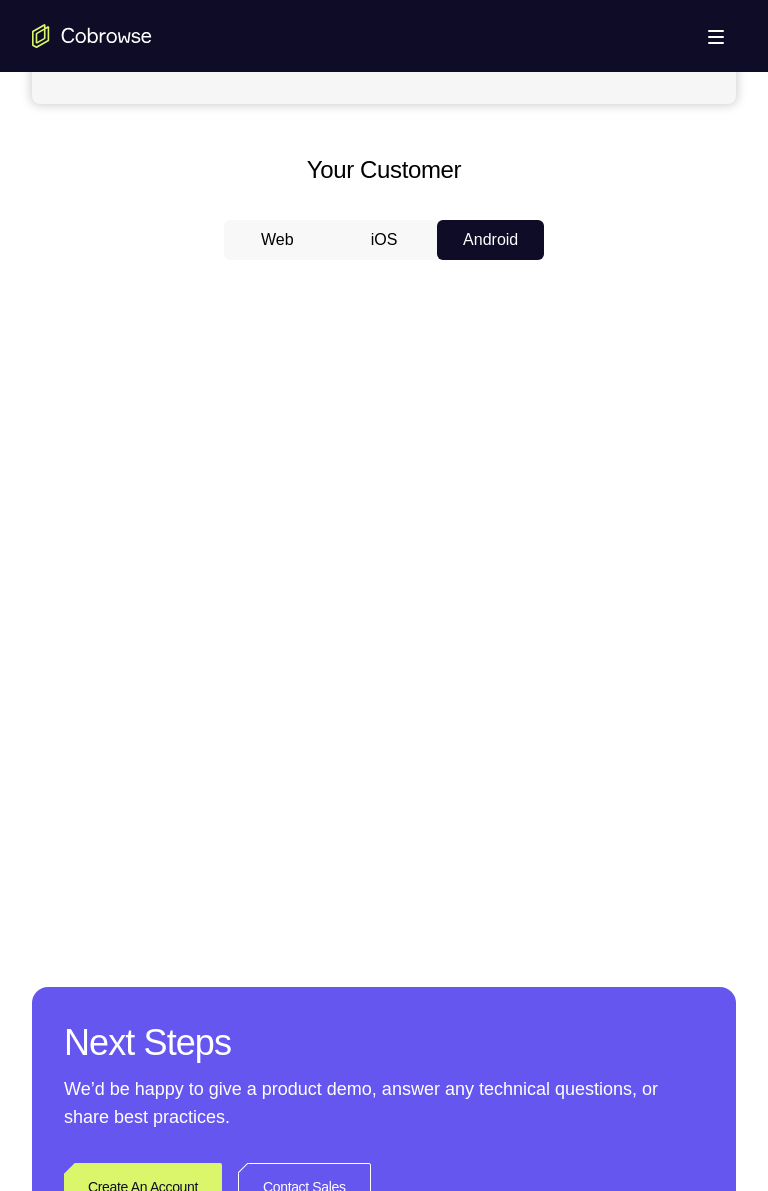 click on "iOS" at bounding box center [384, 240] 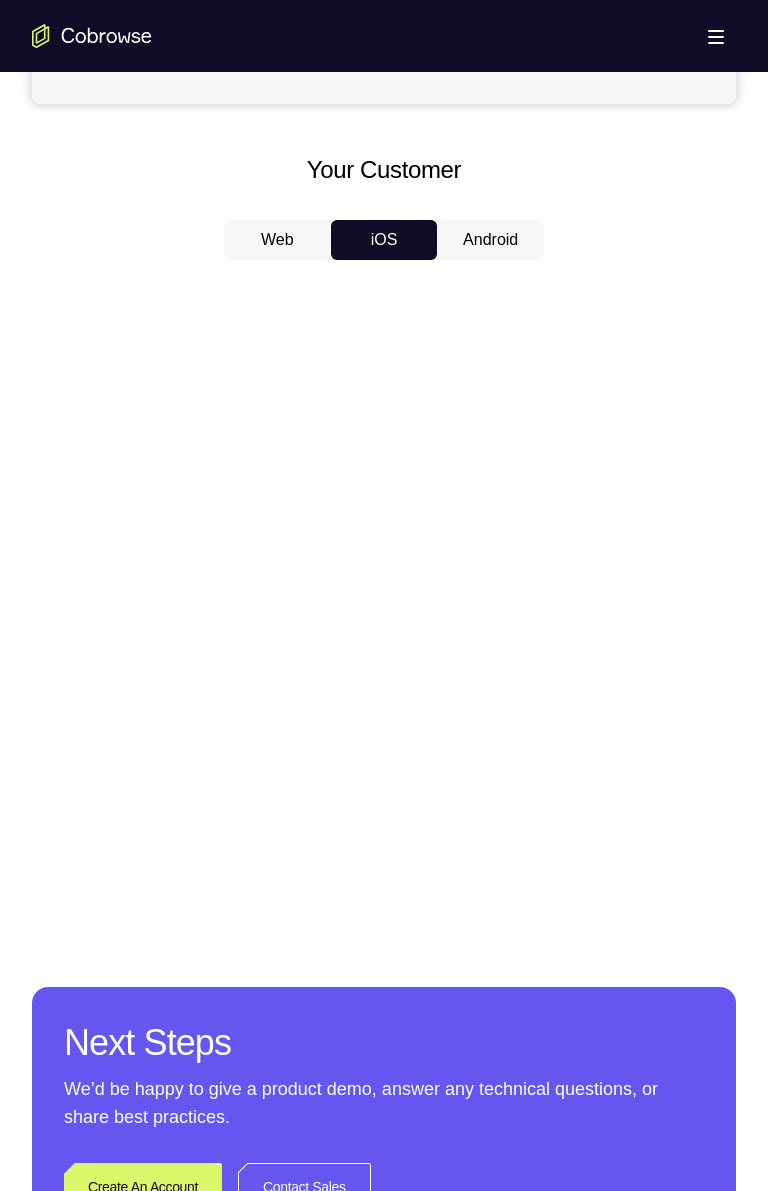 click on "Android" at bounding box center [490, 240] 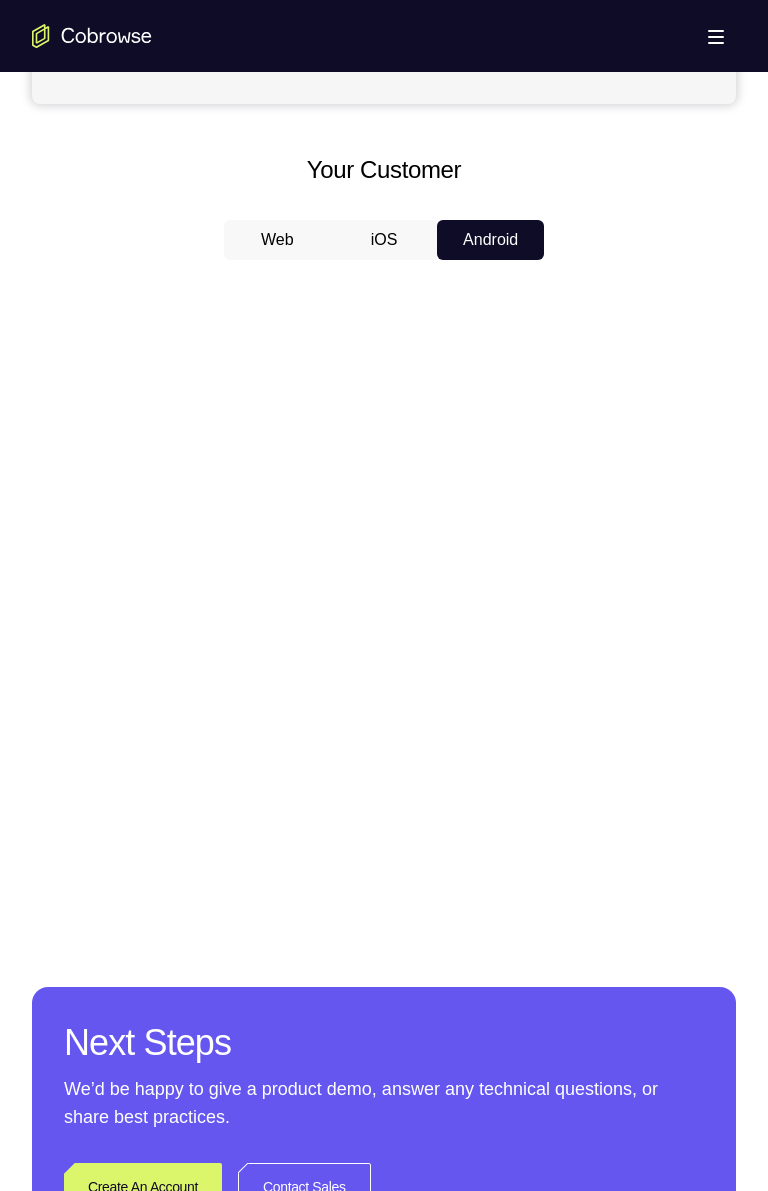 click on "iOS" at bounding box center (384, 240) 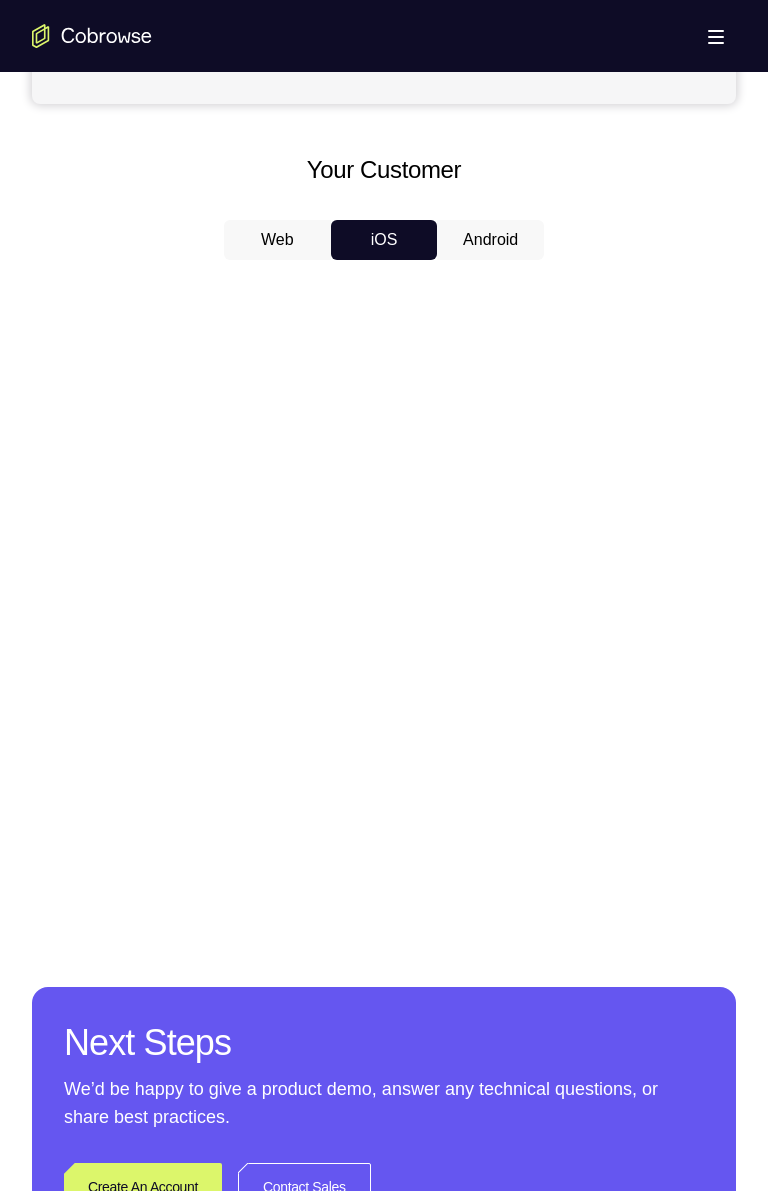 click on "Android" at bounding box center [490, 240] 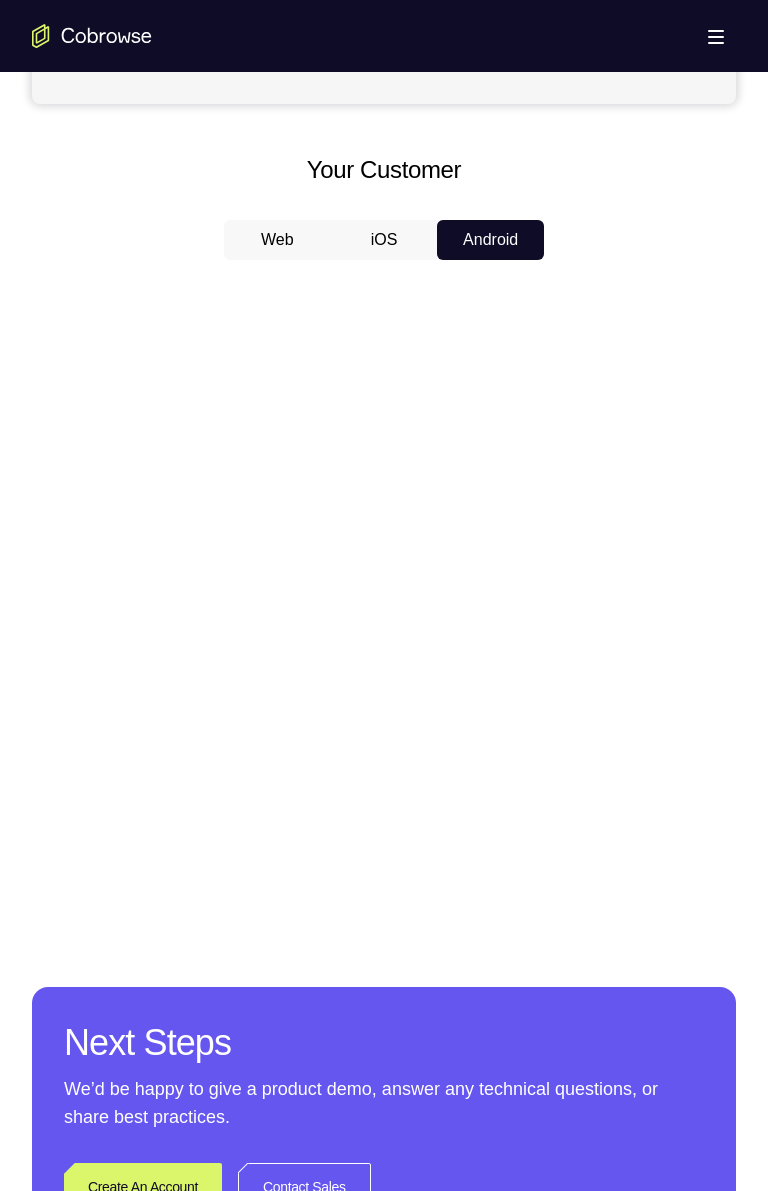 click on "iOS" at bounding box center (384, 240) 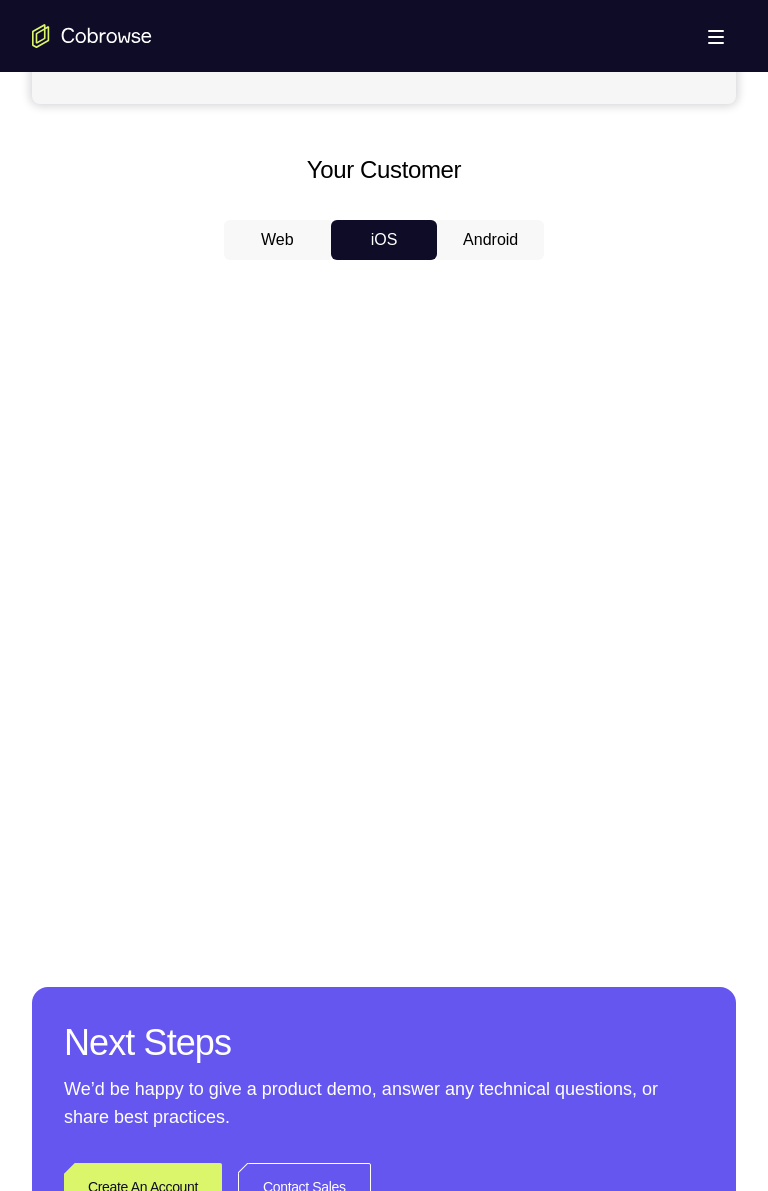 click on "Web" at bounding box center [277, 240] 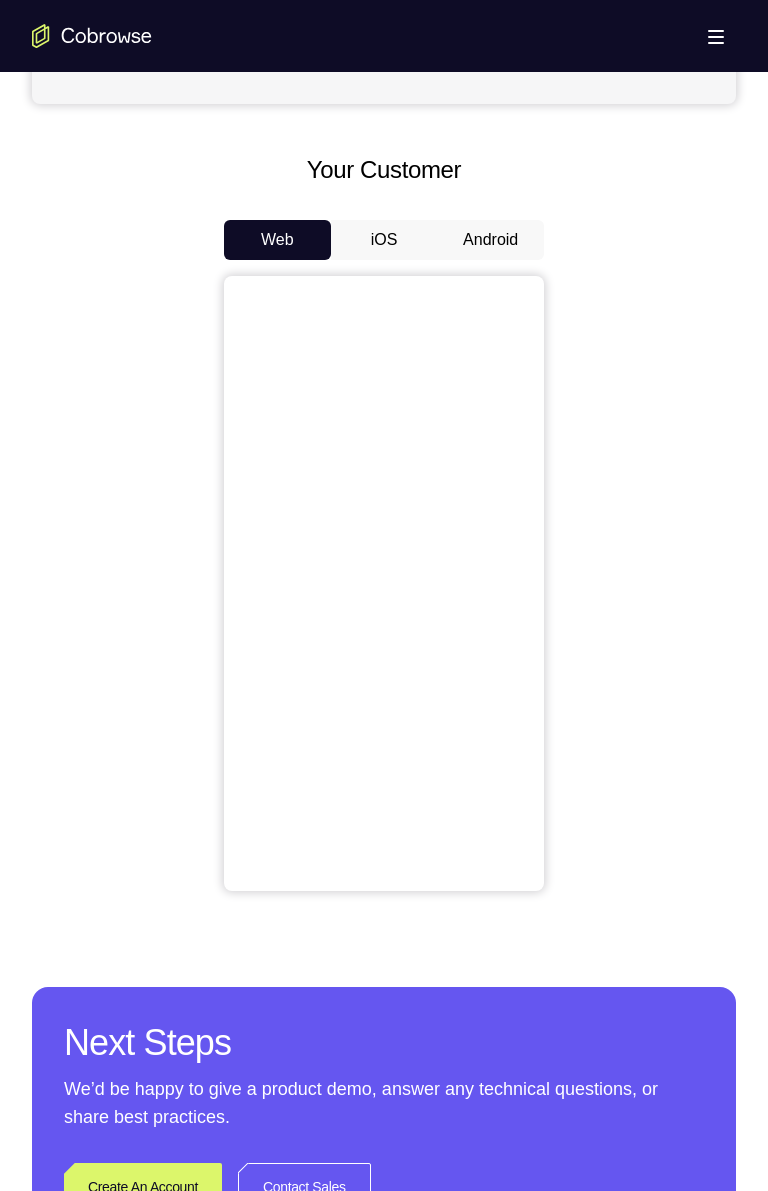 click on "iOS" at bounding box center [384, 240] 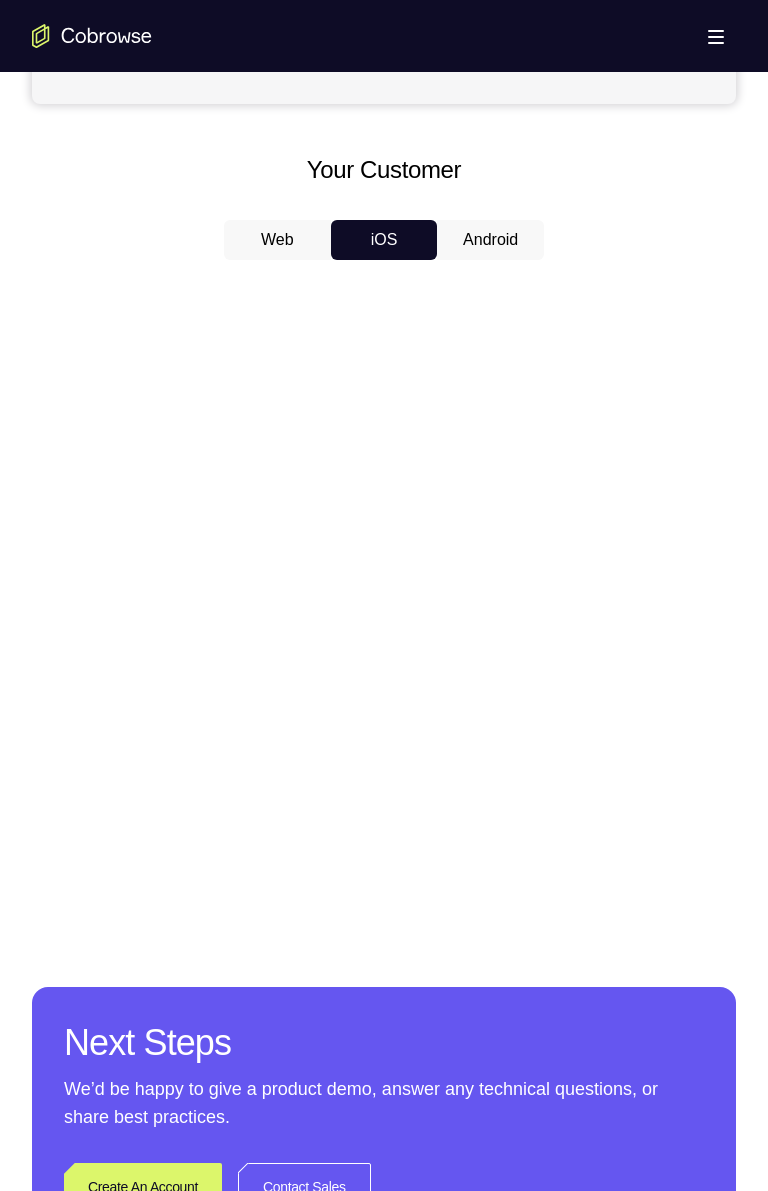 click on "Android" at bounding box center [490, 240] 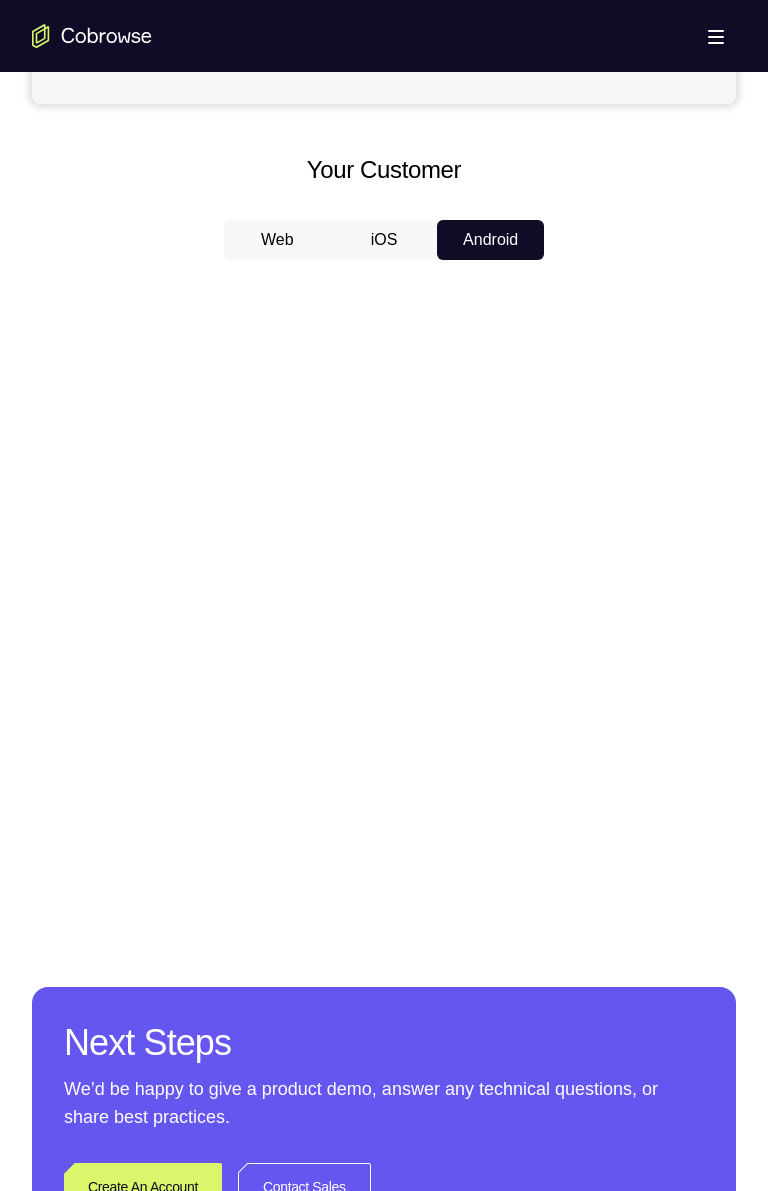click on "iOS" at bounding box center [384, 240] 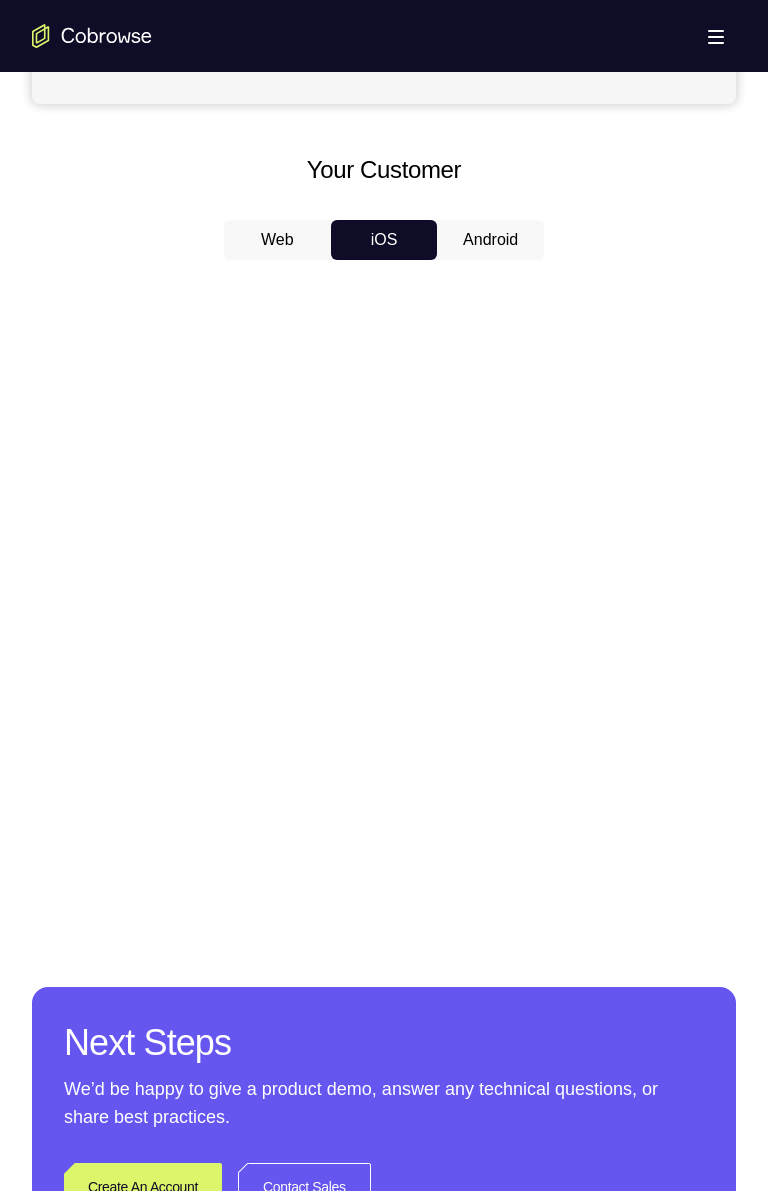 click on "Android" at bounding box center (490, 240) 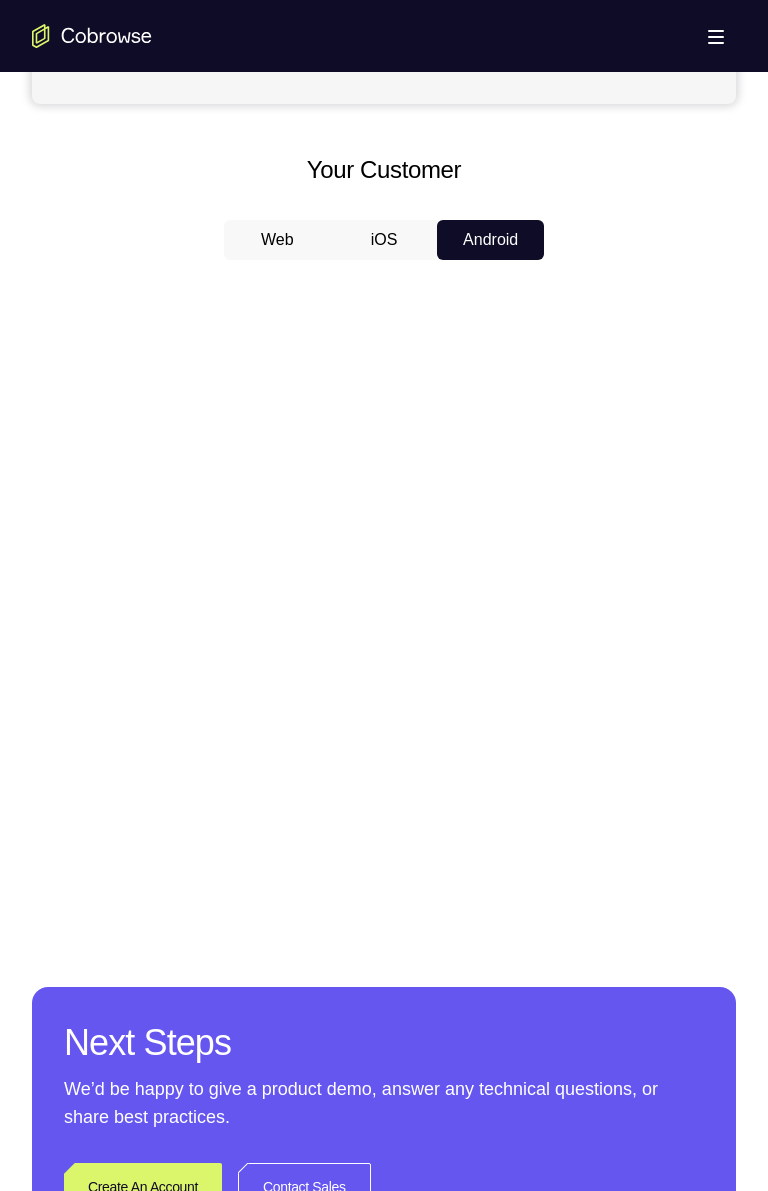 click on "iOS" at bounding box center [384, 240] 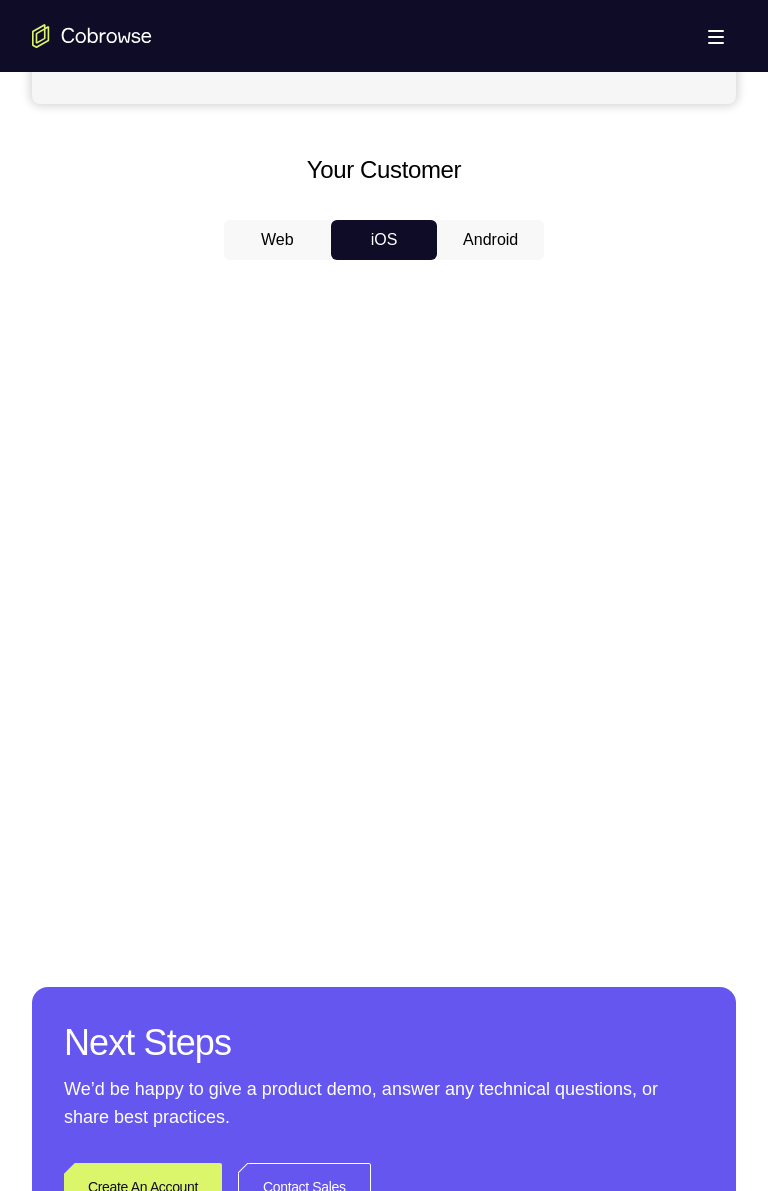 click on "Android" at bounding box center [490, 240] 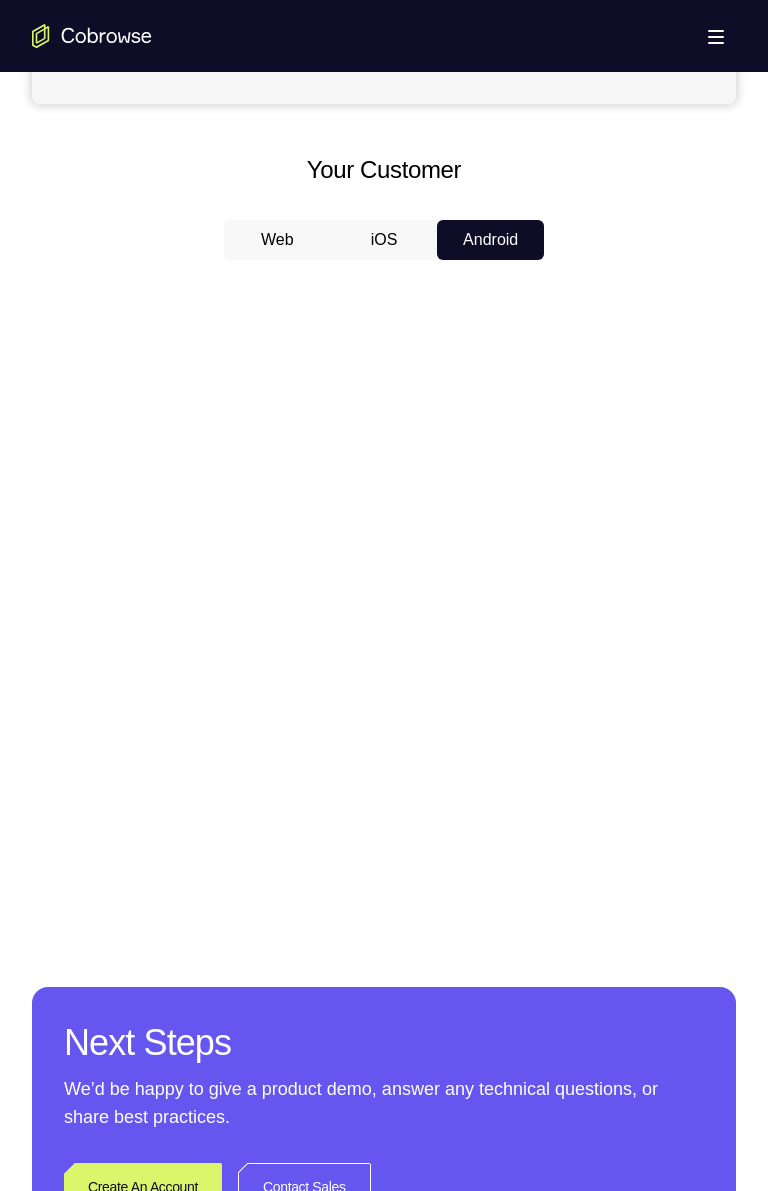 click on "iOS" at bounding box center (384, 240) 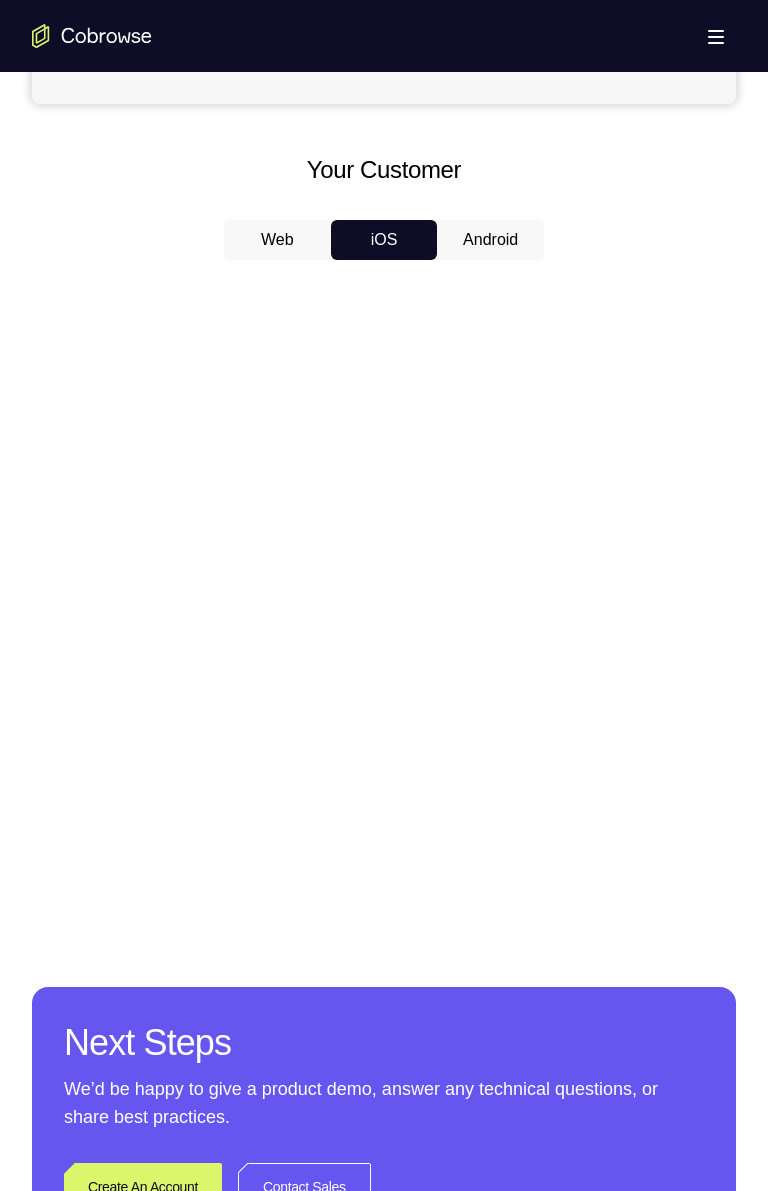click on "Android" at bounding box center [490, 240] 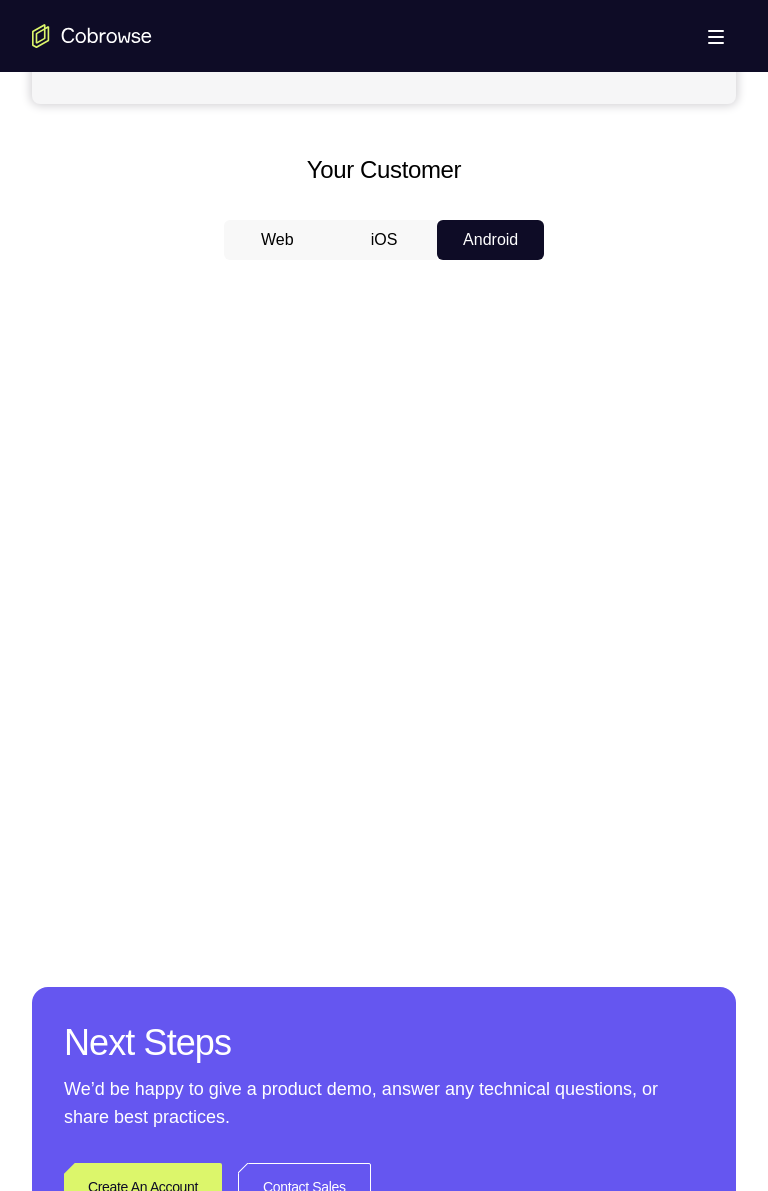 click on "iOS" at bounding box center [384, 240] 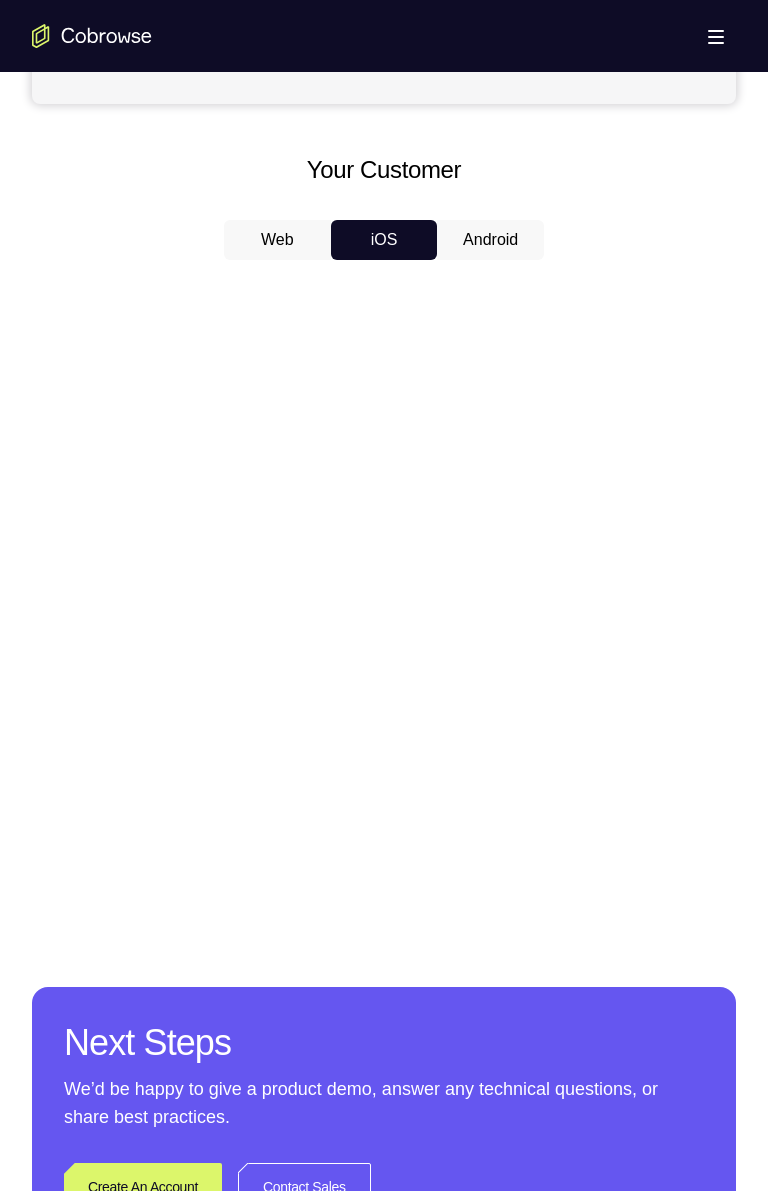 click on "Android" at bounding box center (490, 240) 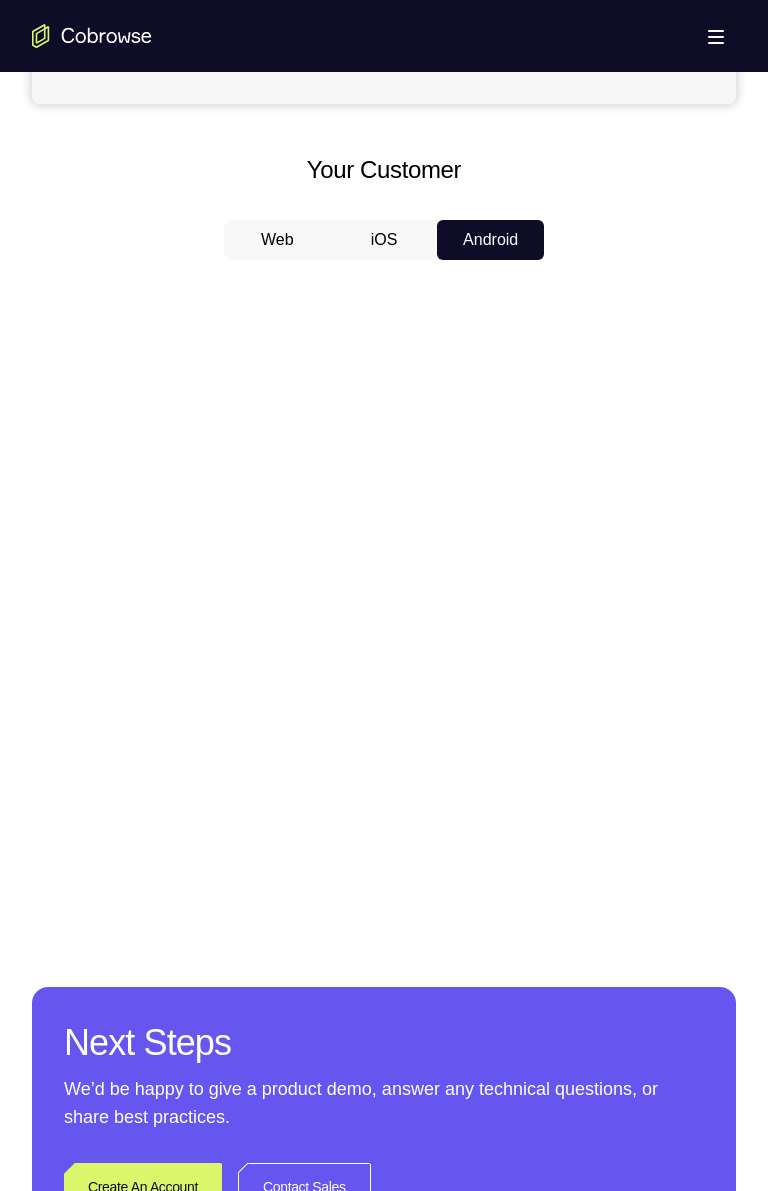 click on "iOS" at bounding box center [384, 240] 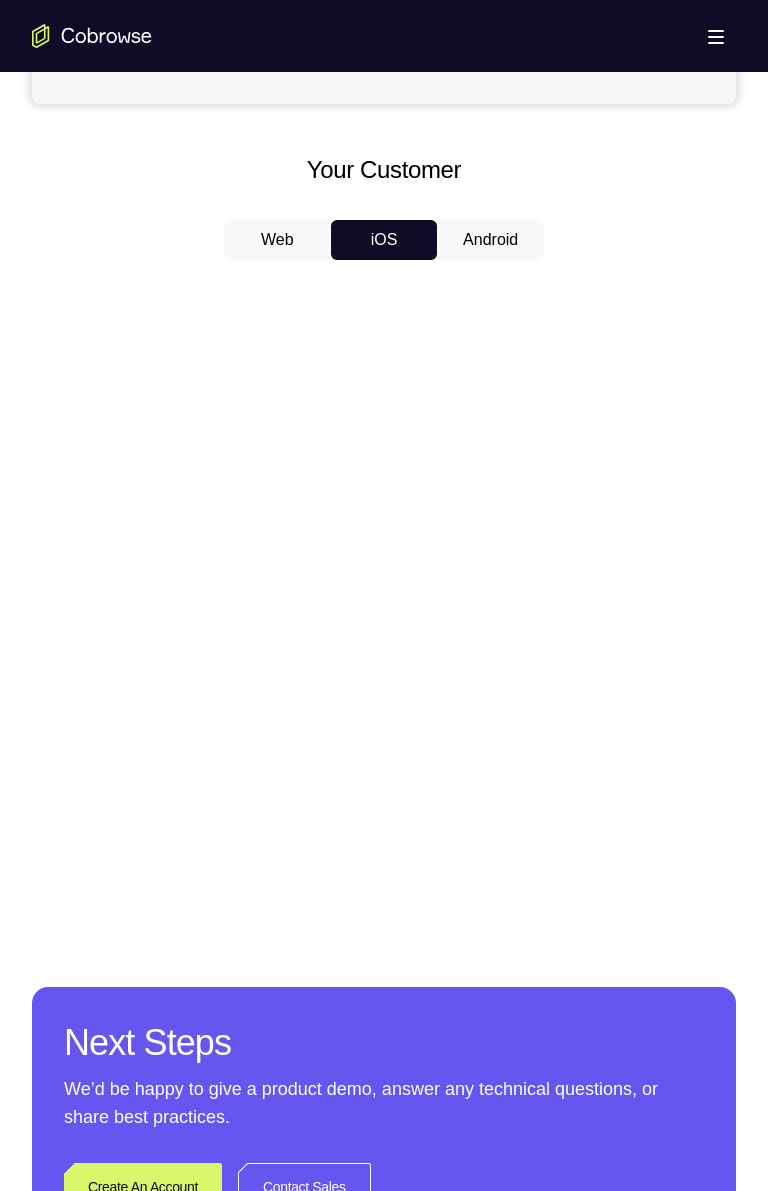 click on "Android" at bounding box center [490, 240] 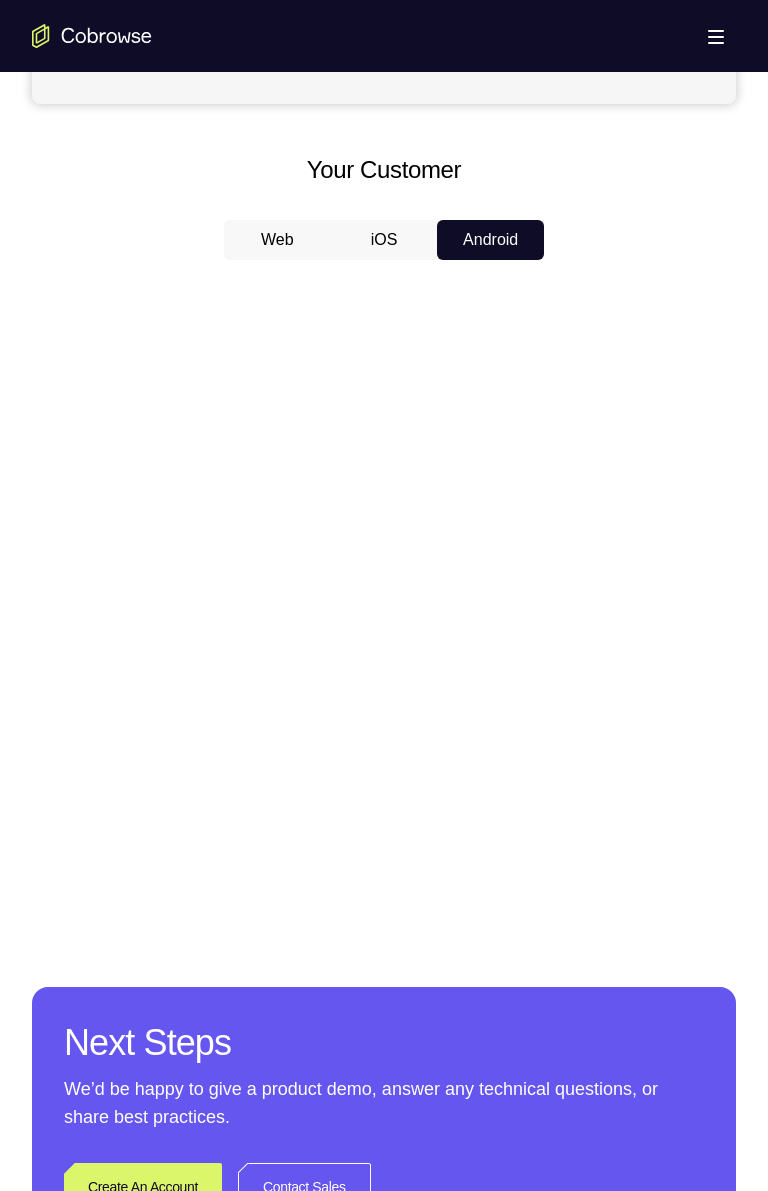 click on "iOS" at bounding box center (384, 240) 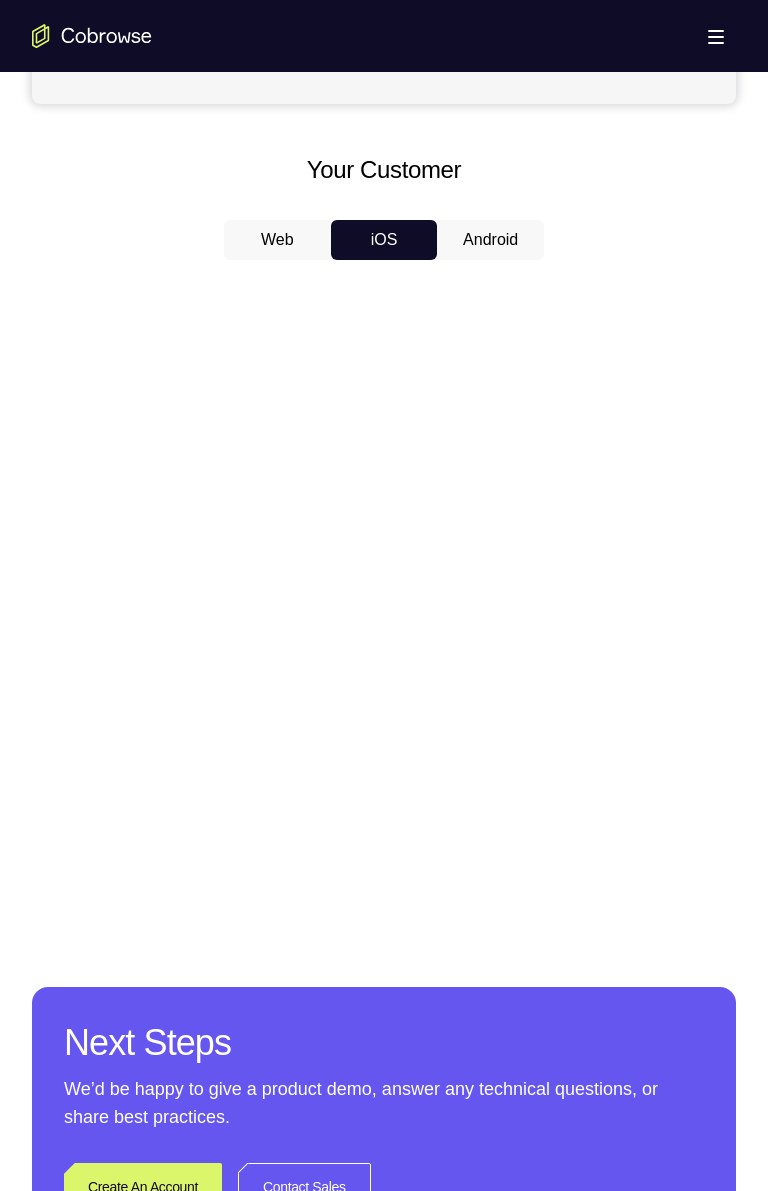 click on "Android" at bounding box center [490, 240] 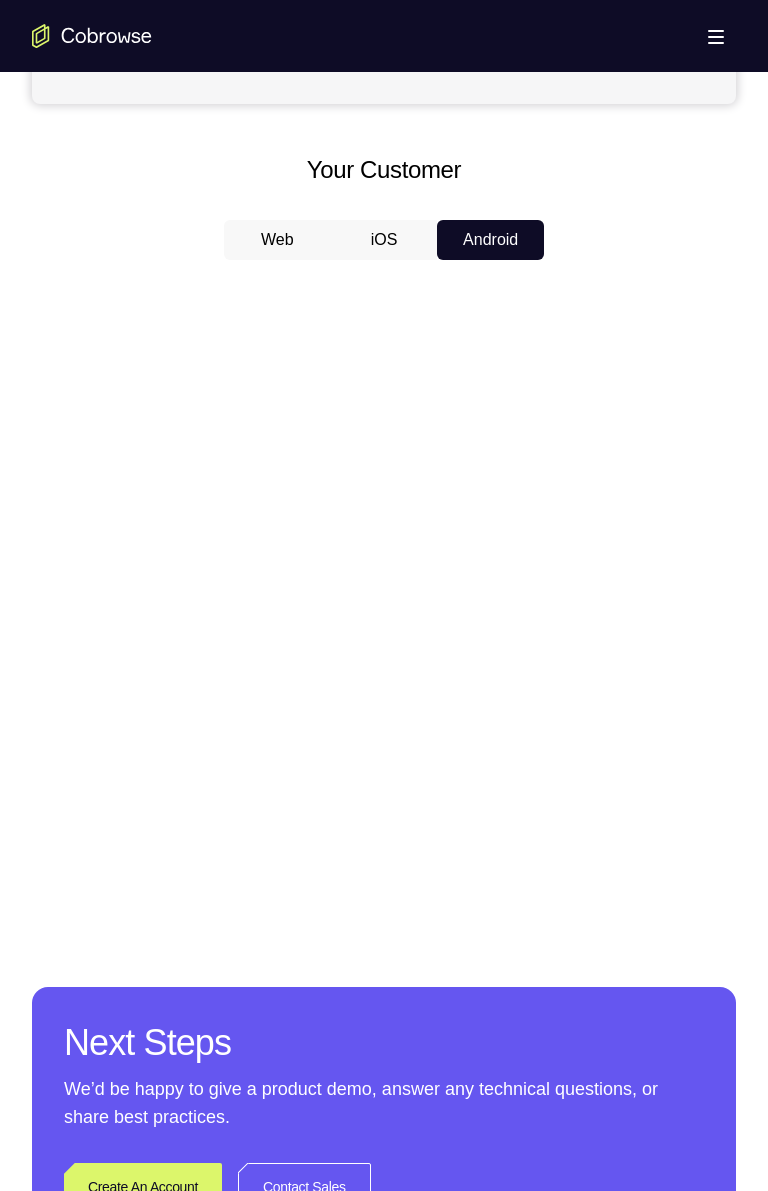 click on "iOS" at bounding box center (384, 240) 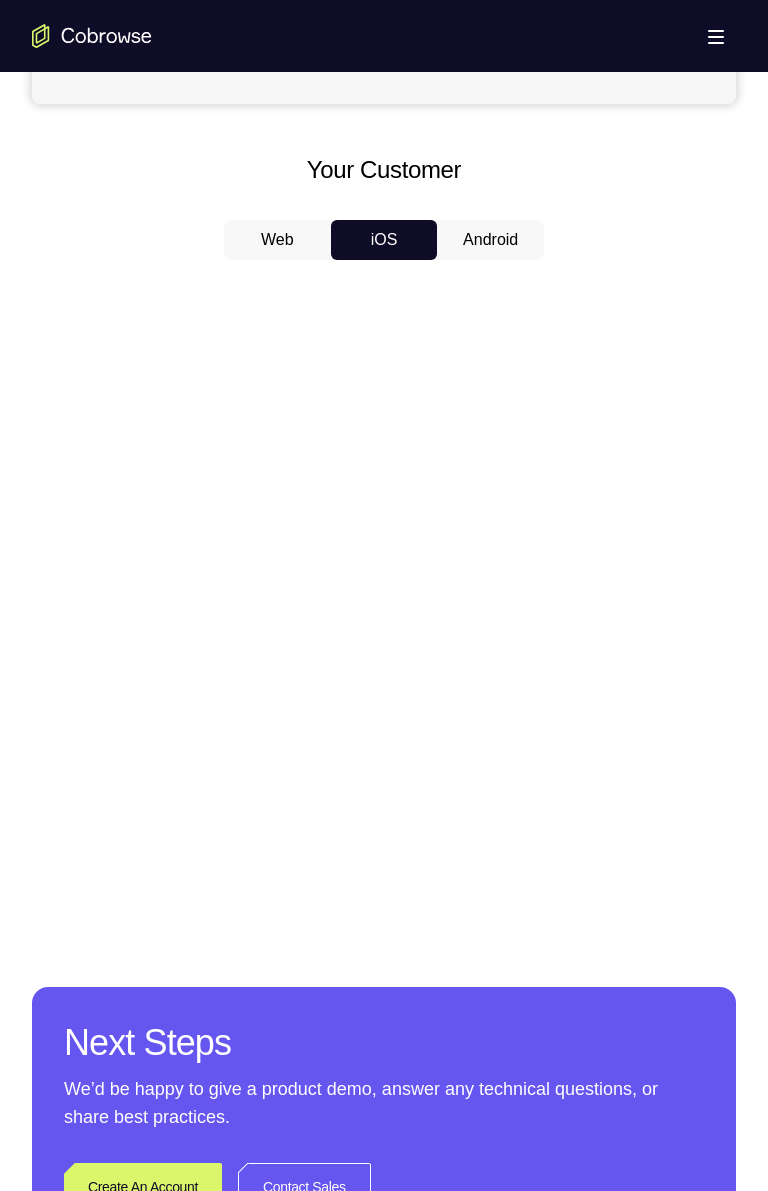 click on "Android" at bounding box center (490, 240) 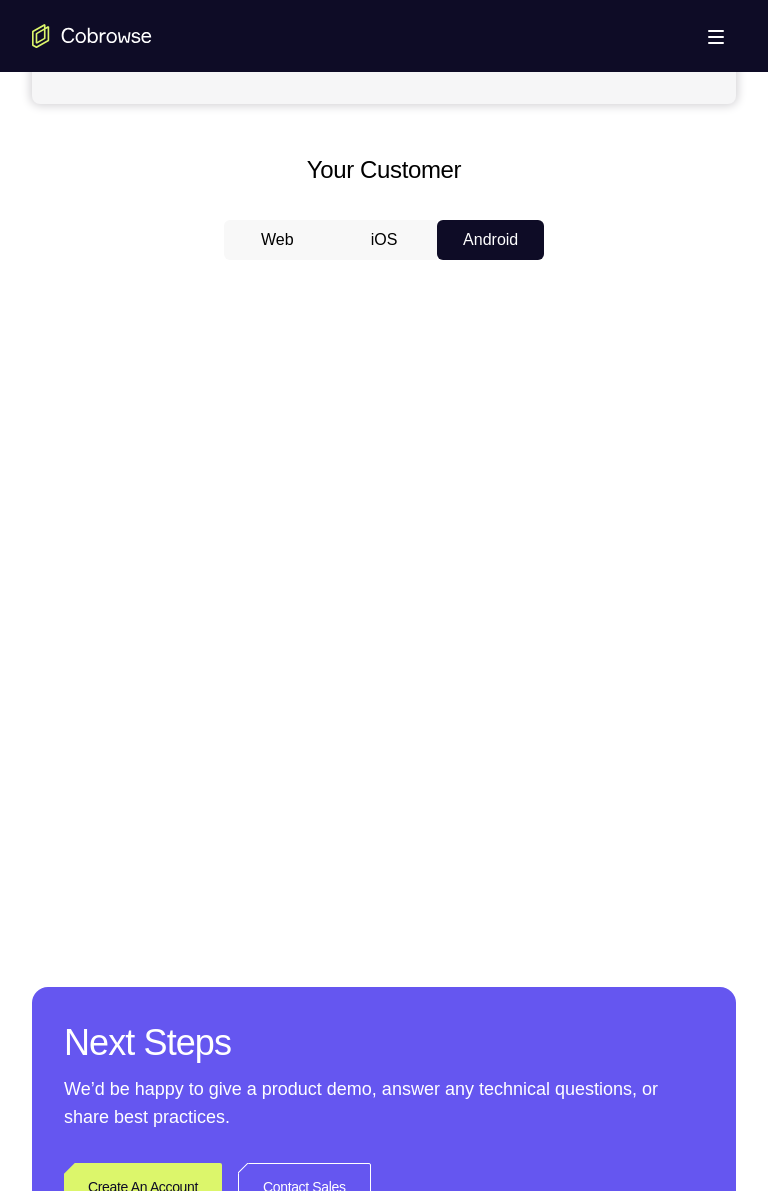 type 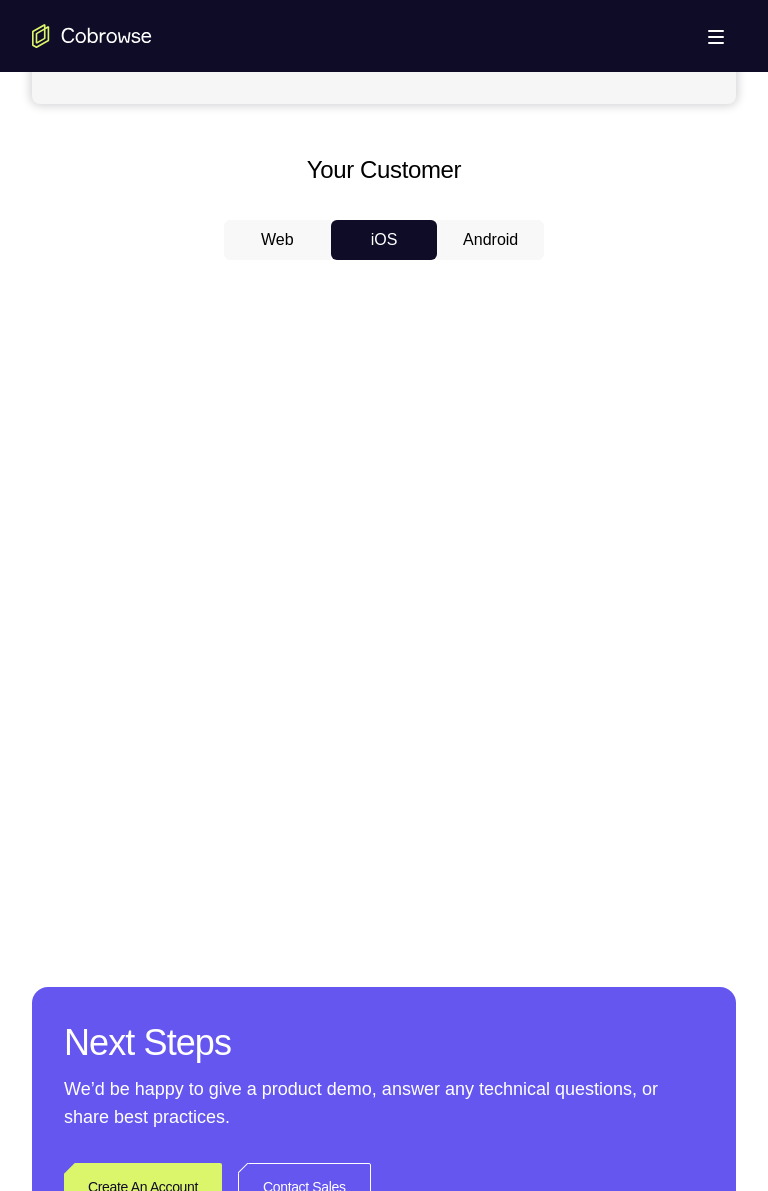 click on "Android" at bounding box center (490, 240) 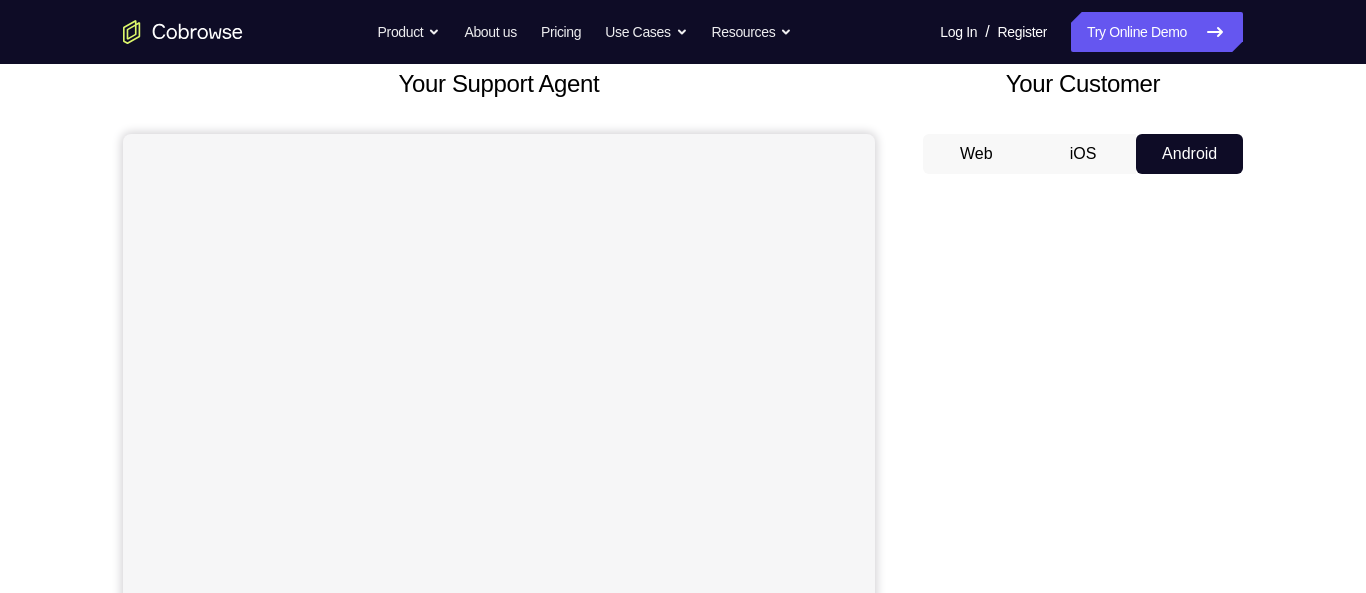 scroll, scrollTop: 110, scrollLeft: 0, axis: vertical 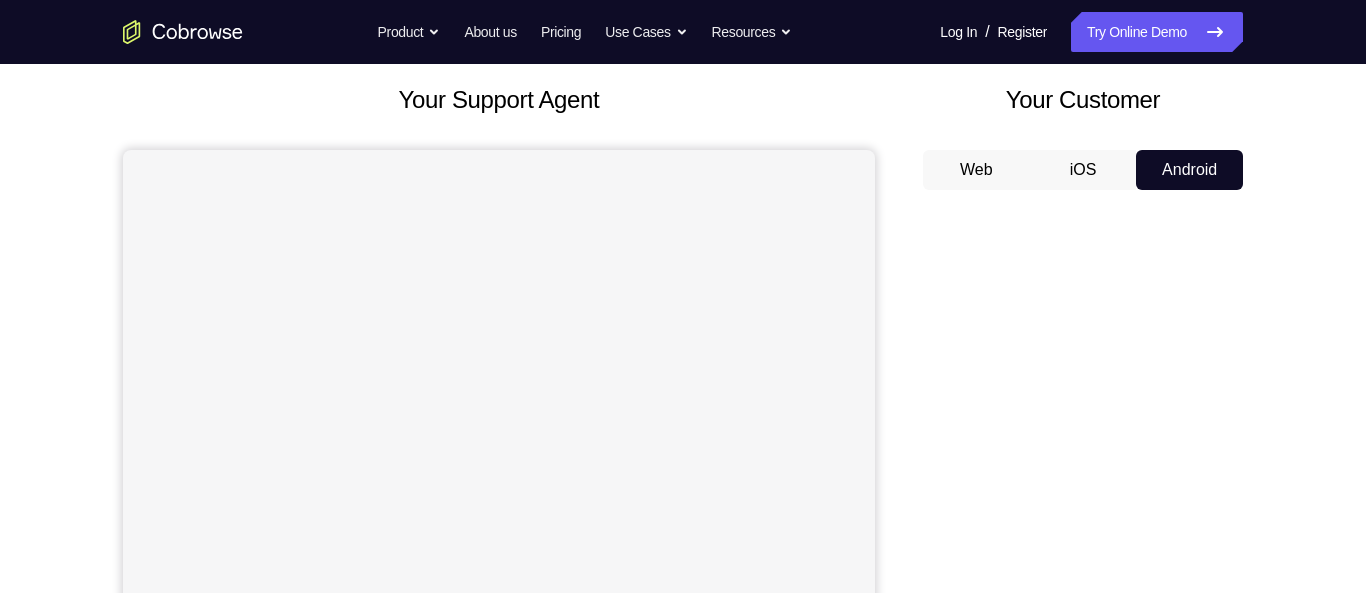 click on "iOS" at bounding box center (1083, 170) 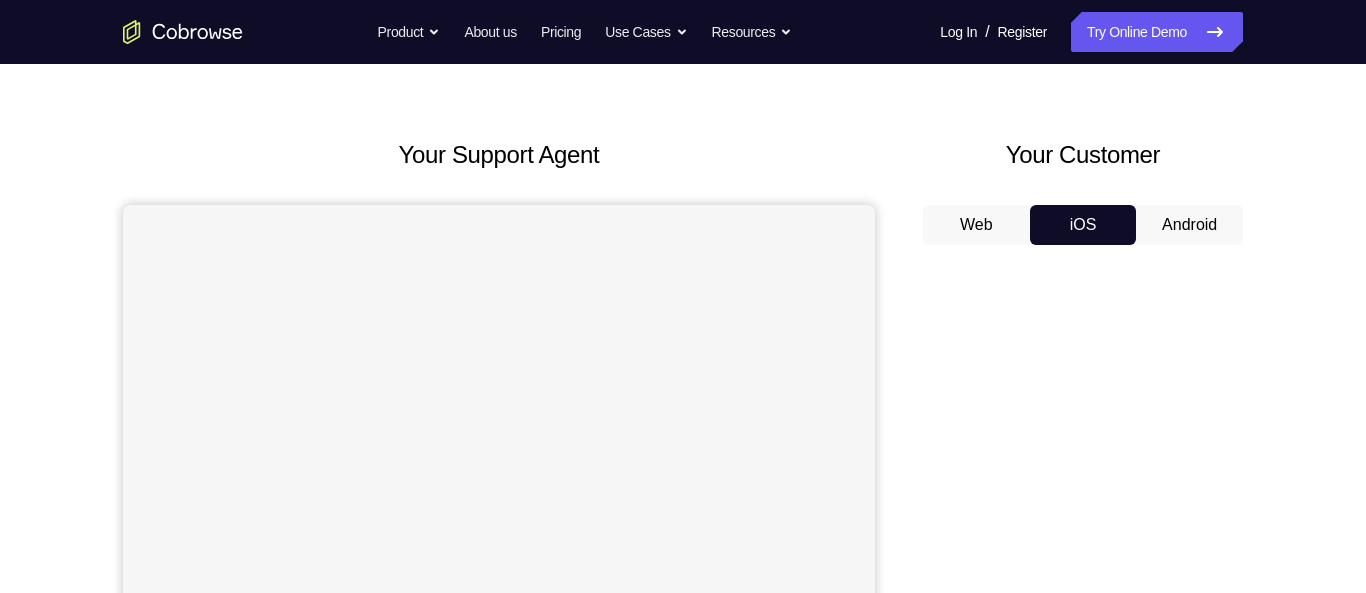 scroll, scrollTop: 53, scrollLeft: 0, axis: vertical 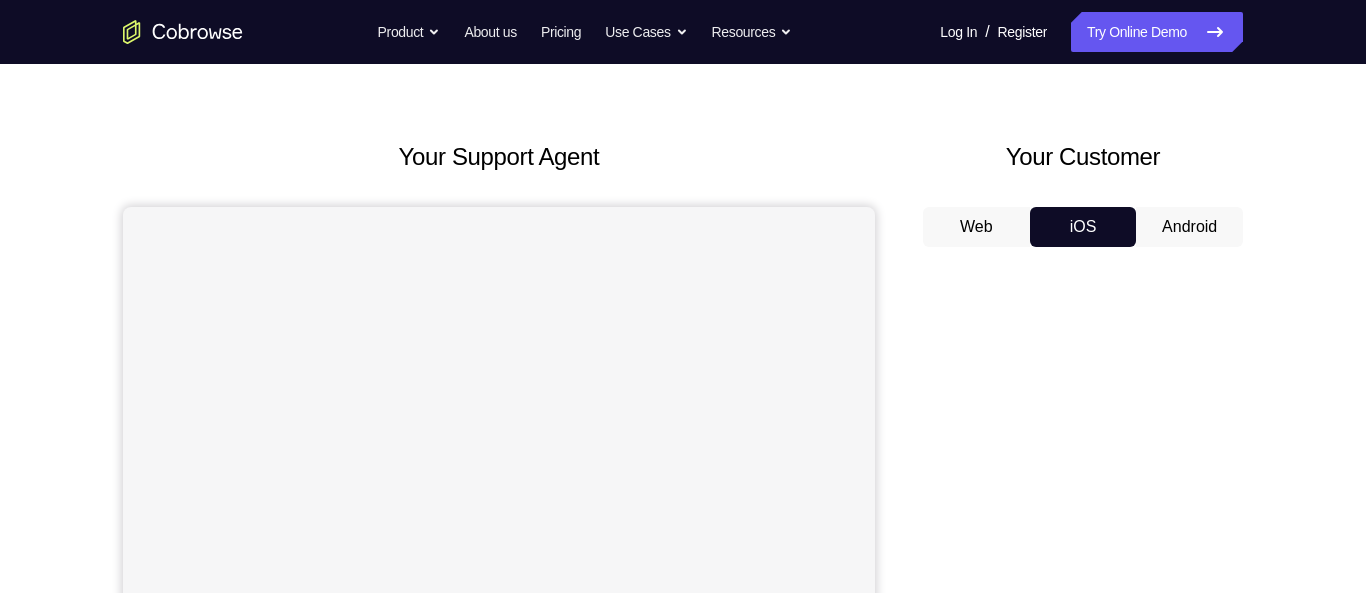click on "Android" at bounding box center [1189, 227] 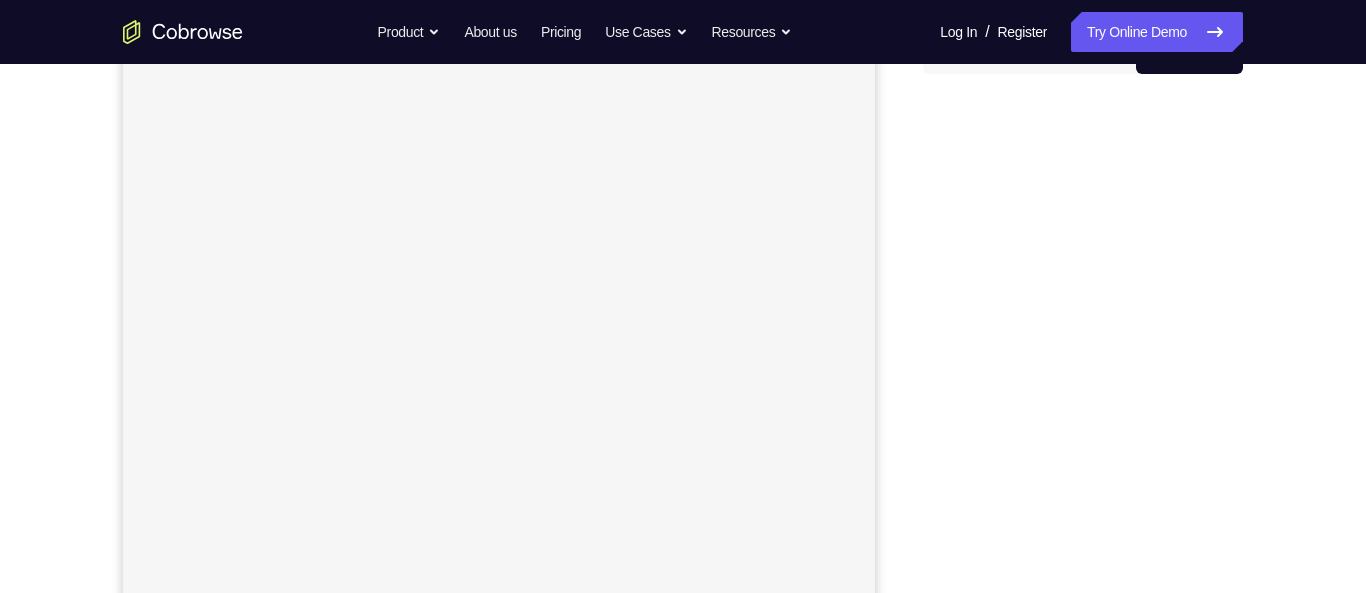 scroll, scrollTop: 0, scrollLeft: 0, axis: both 